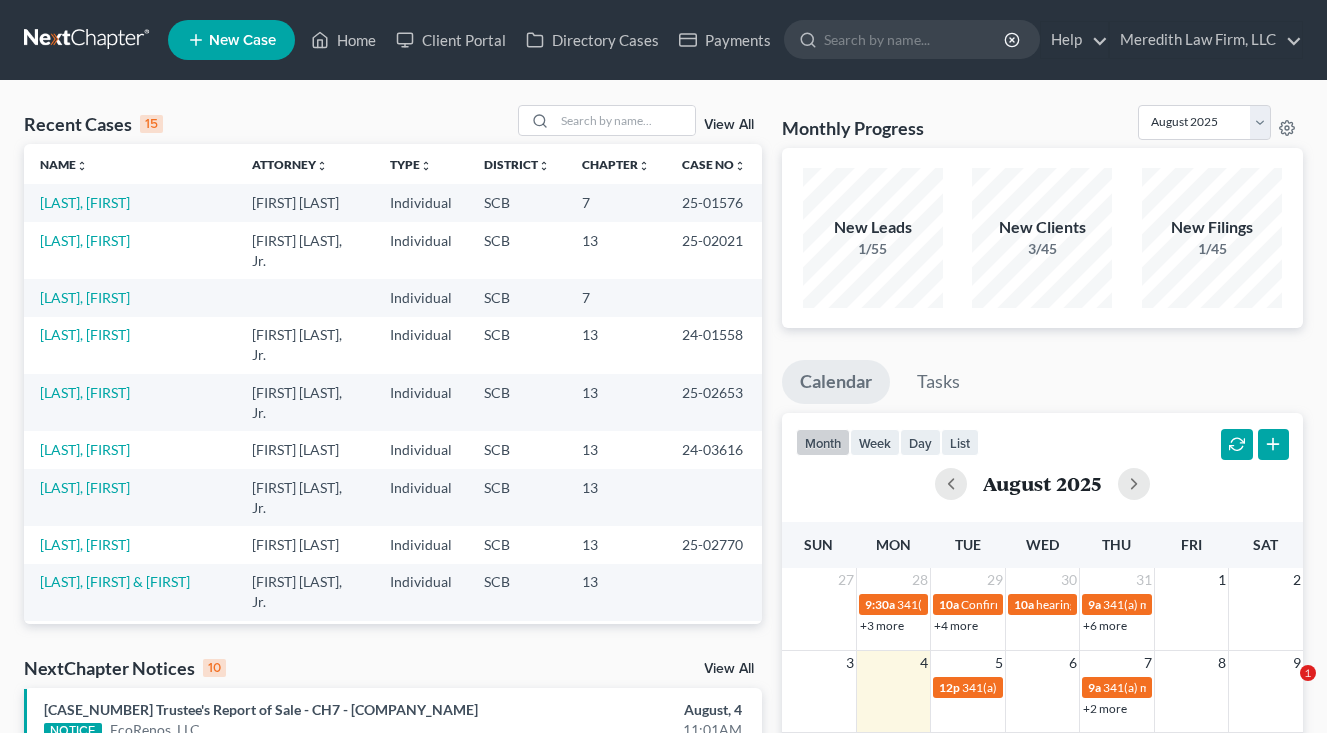 scroll, scrollTop: 0, scrollLeft: 0, axis: both 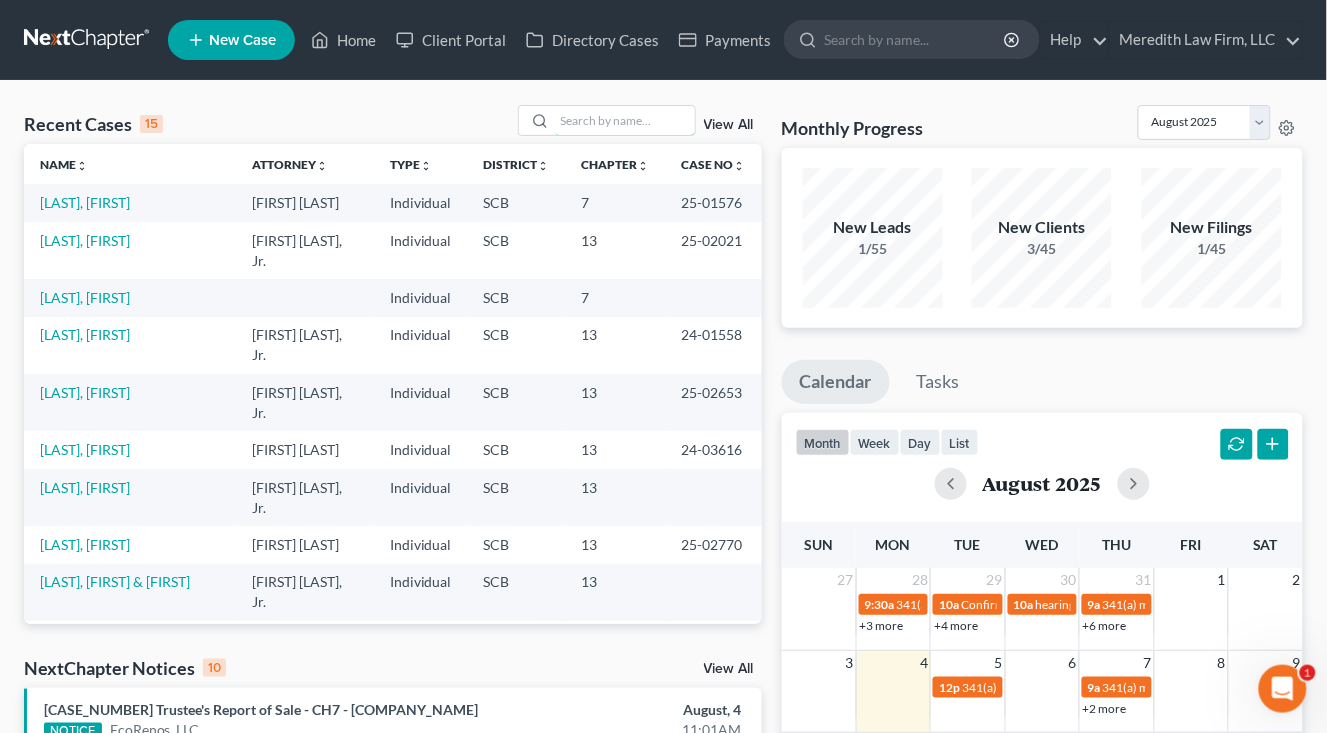click at bounding box center [625, 120] 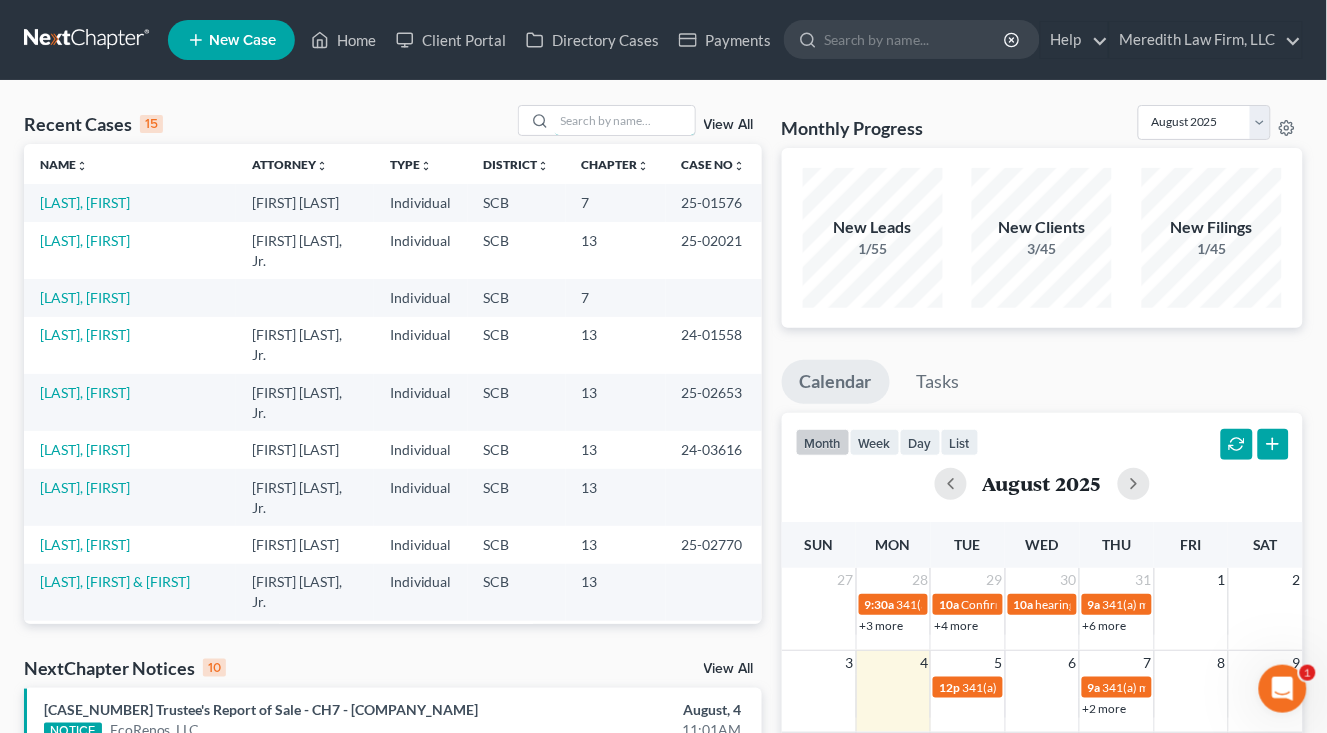 click at bounding box center [625, 120] 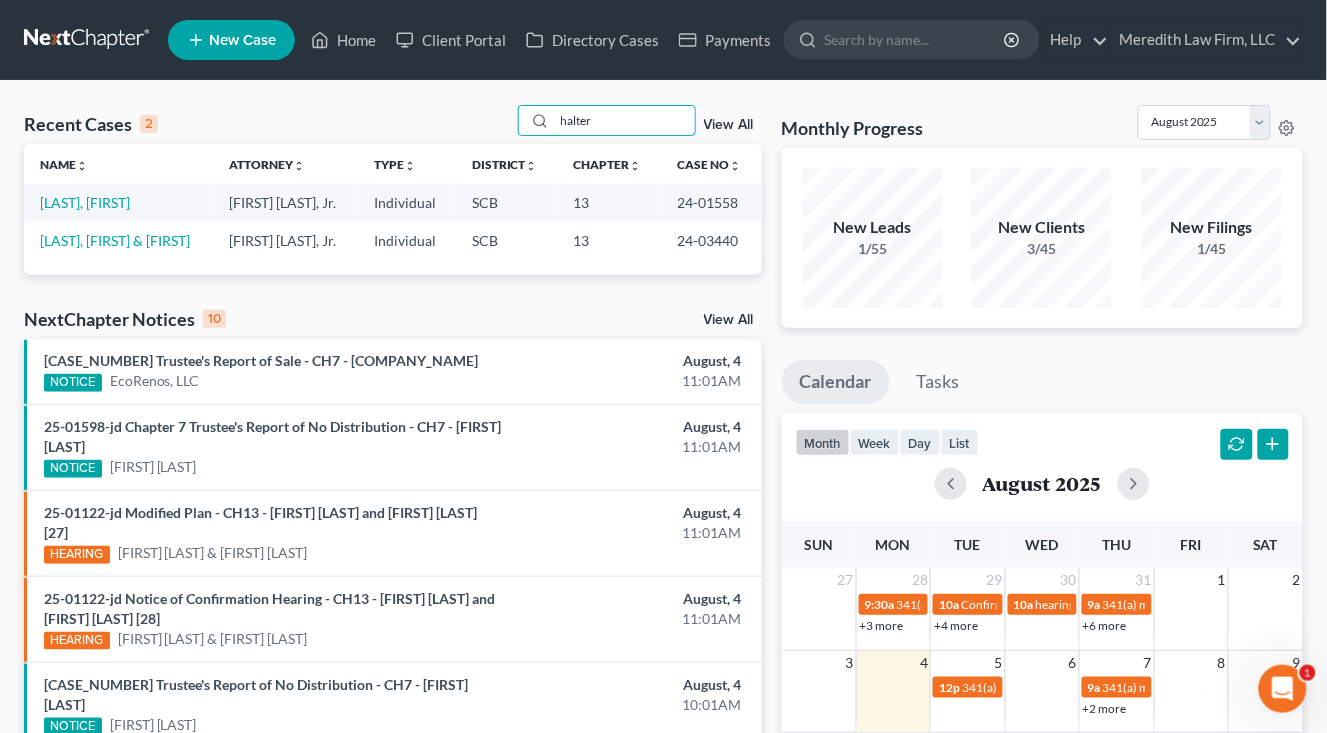 type on "halter" 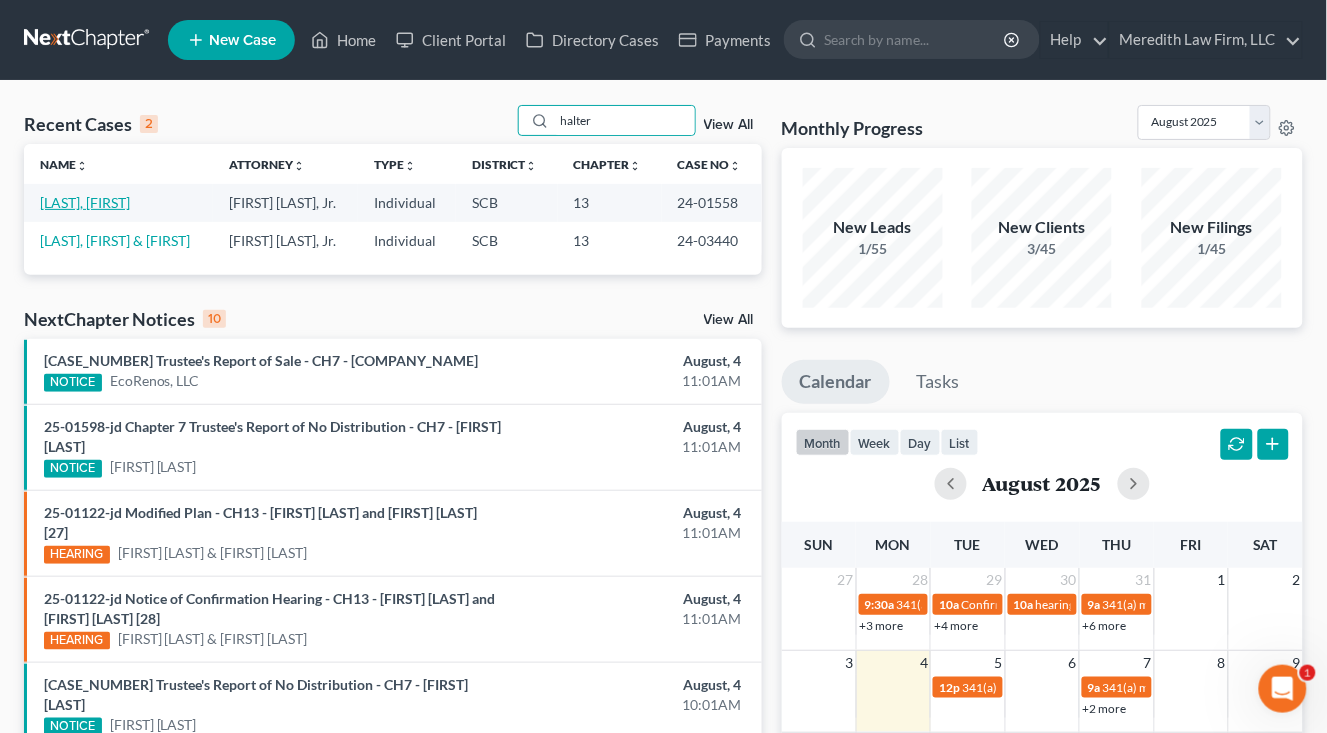 click on "[LAST], [FIRST]" at bounding box center [85, 202] 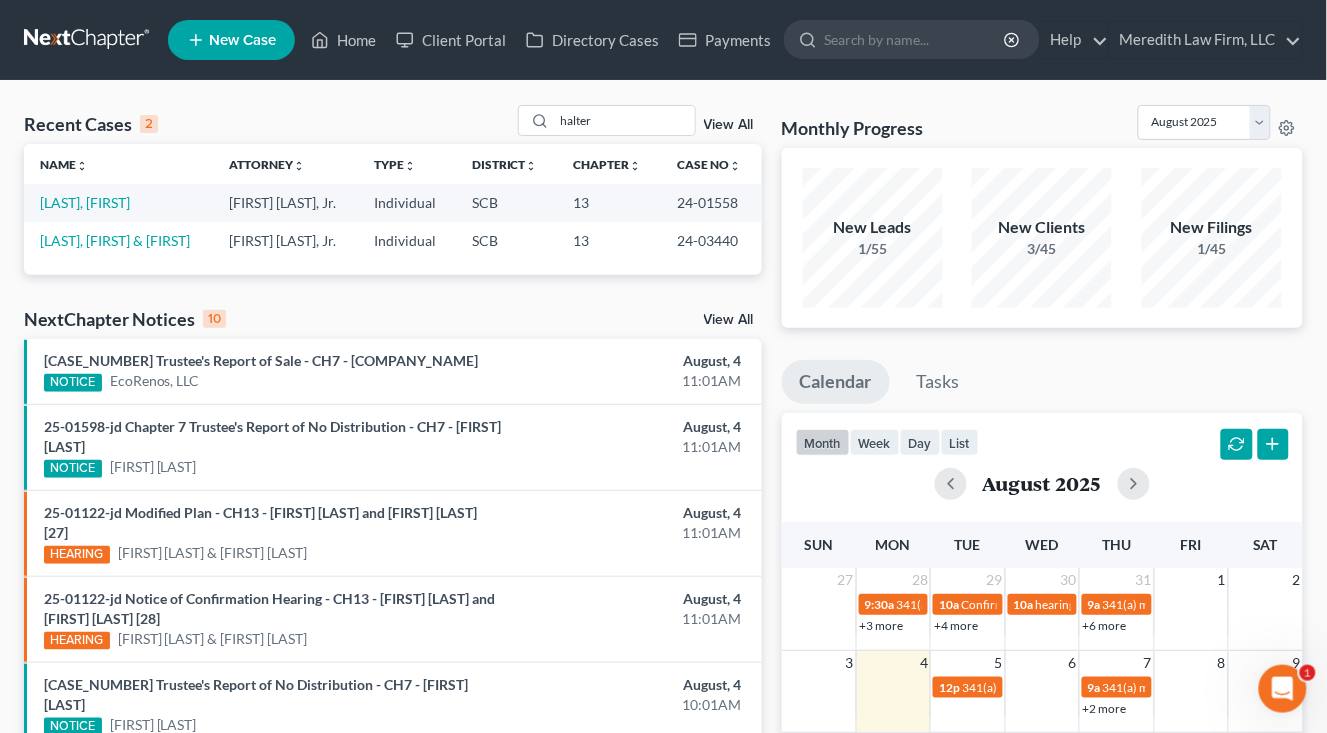 select on "2" 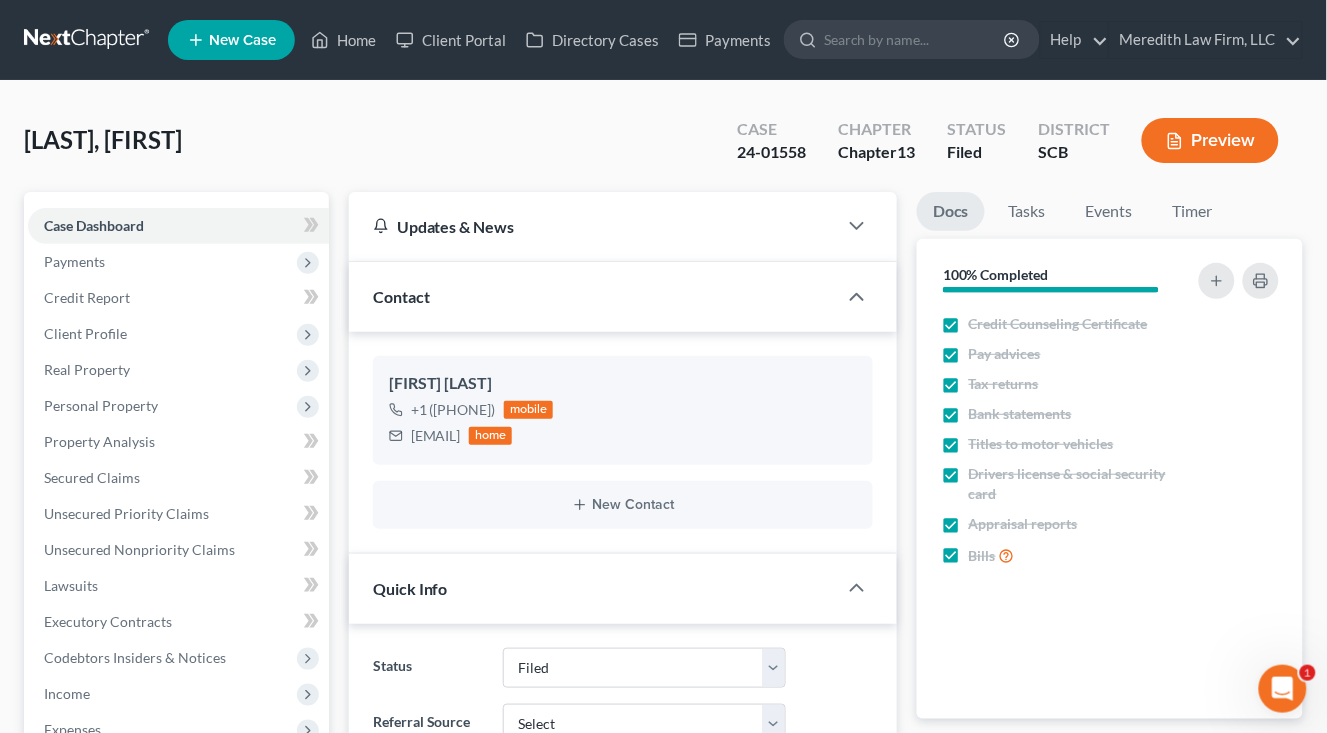 select on "1" 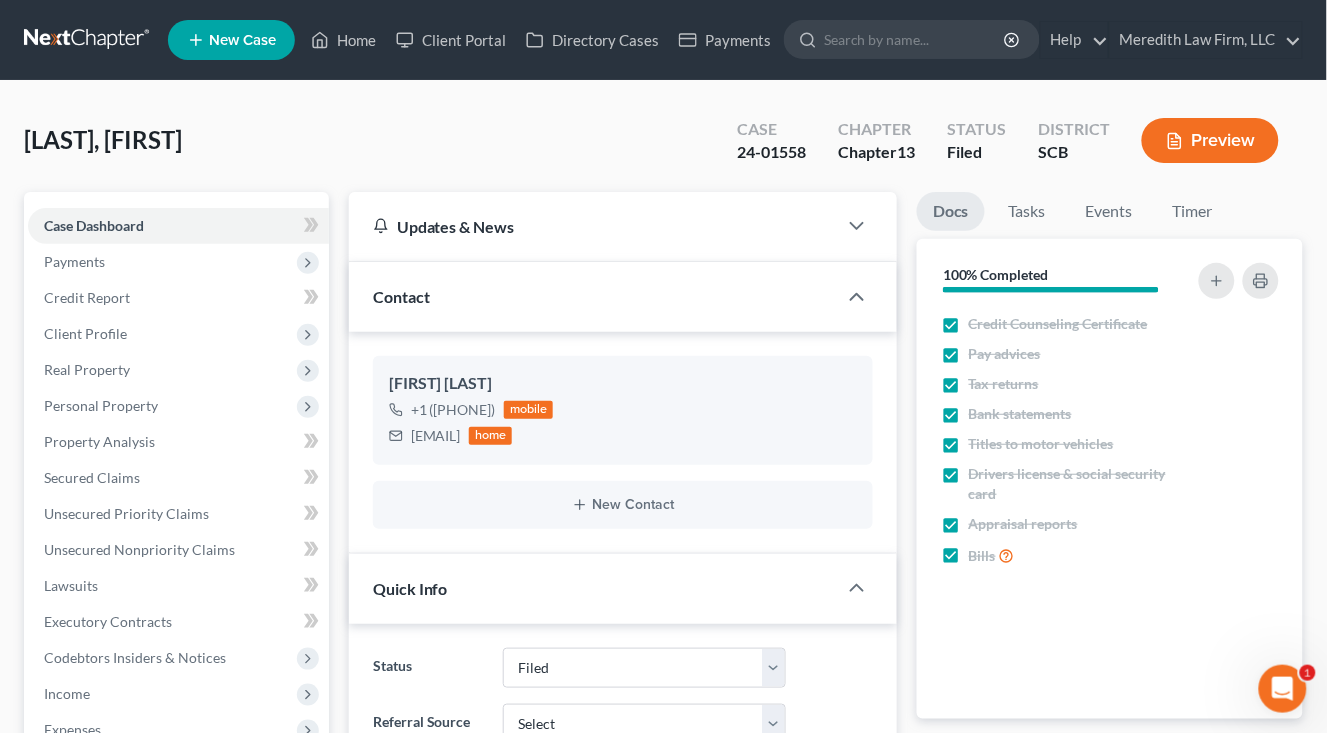 scroll, scrollTop: 2106, scrollLeft: 0, axis: vertical 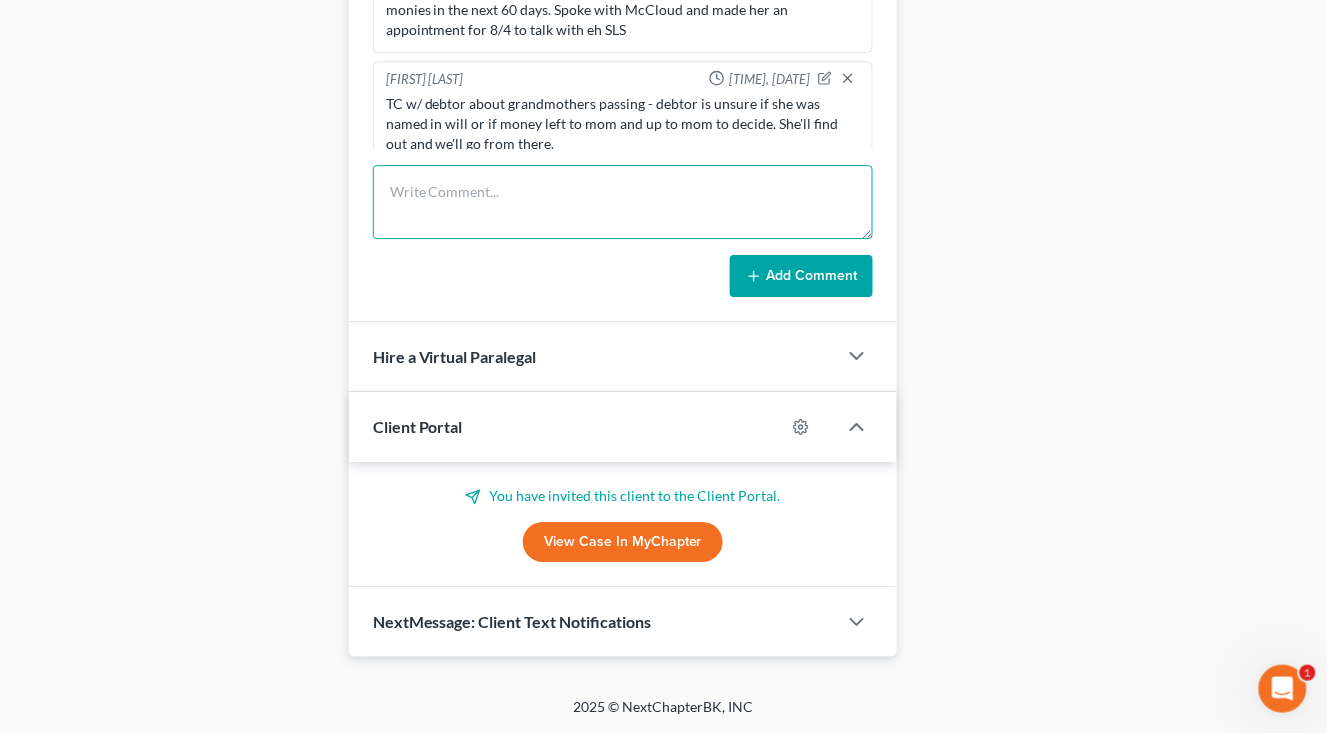 click at bounding box center [623, 202] 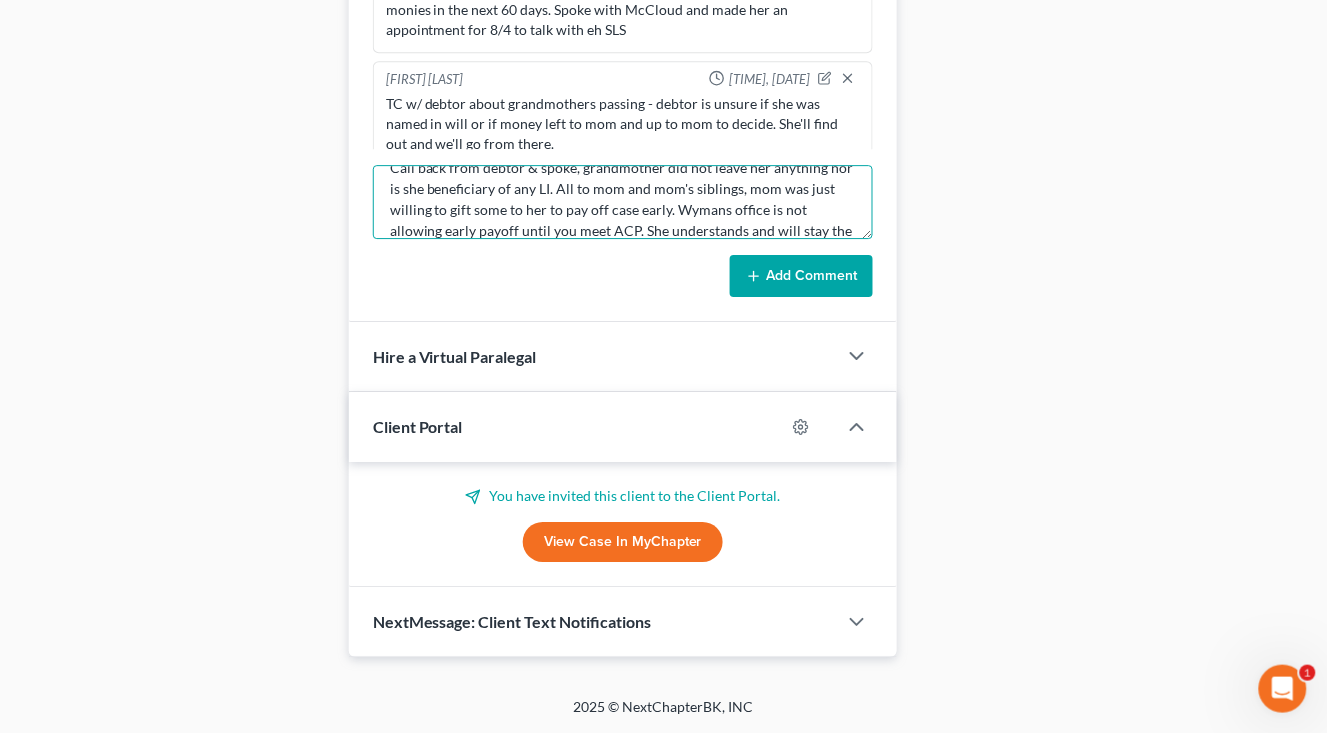 scroll, scrollTop: 45, scrollLeft: 0, axis: vertical 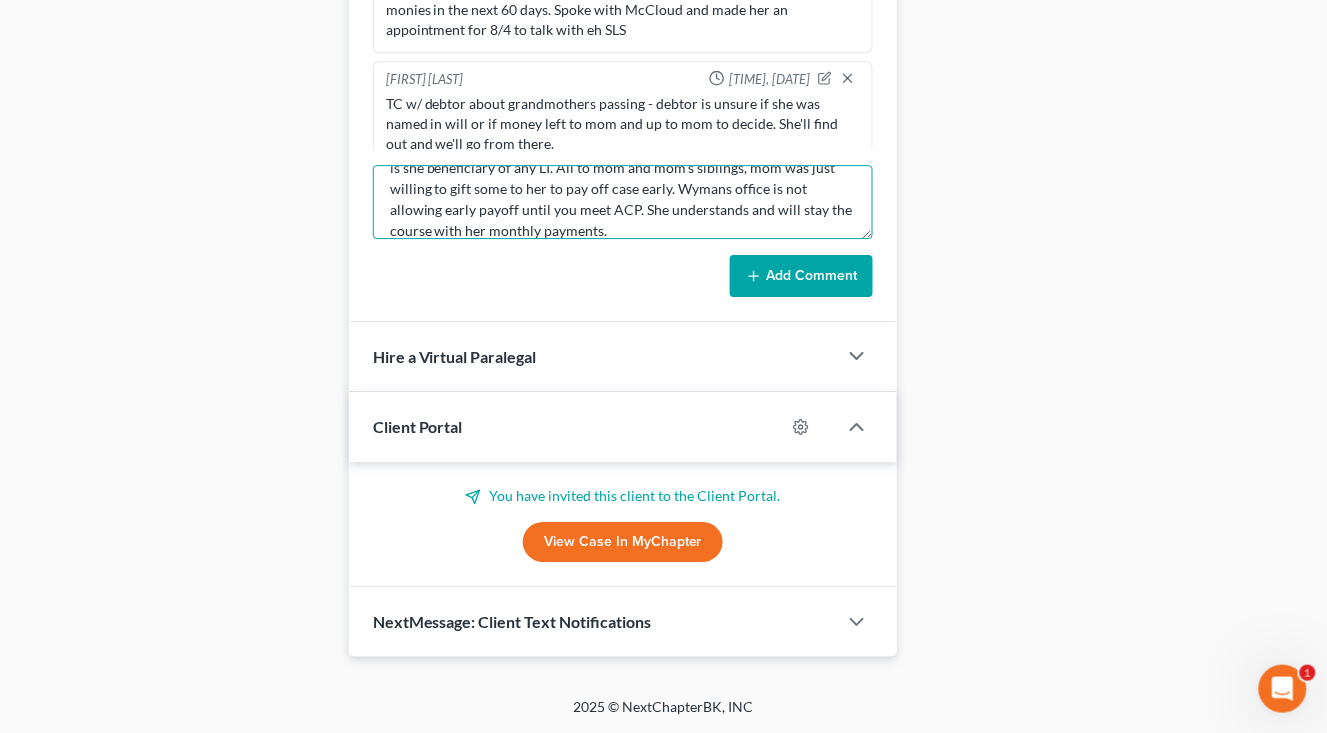 type on "Call back from debtor & spoke, grandmother did not leave her anything nor is she beneficiary of any LI. All to mom and mom's siblings, mom was just willing to gift some to her to pay off case early. Wymans office is not allowing early payoff until you meet ACP. She understands and will stay the course with her monthly payments." 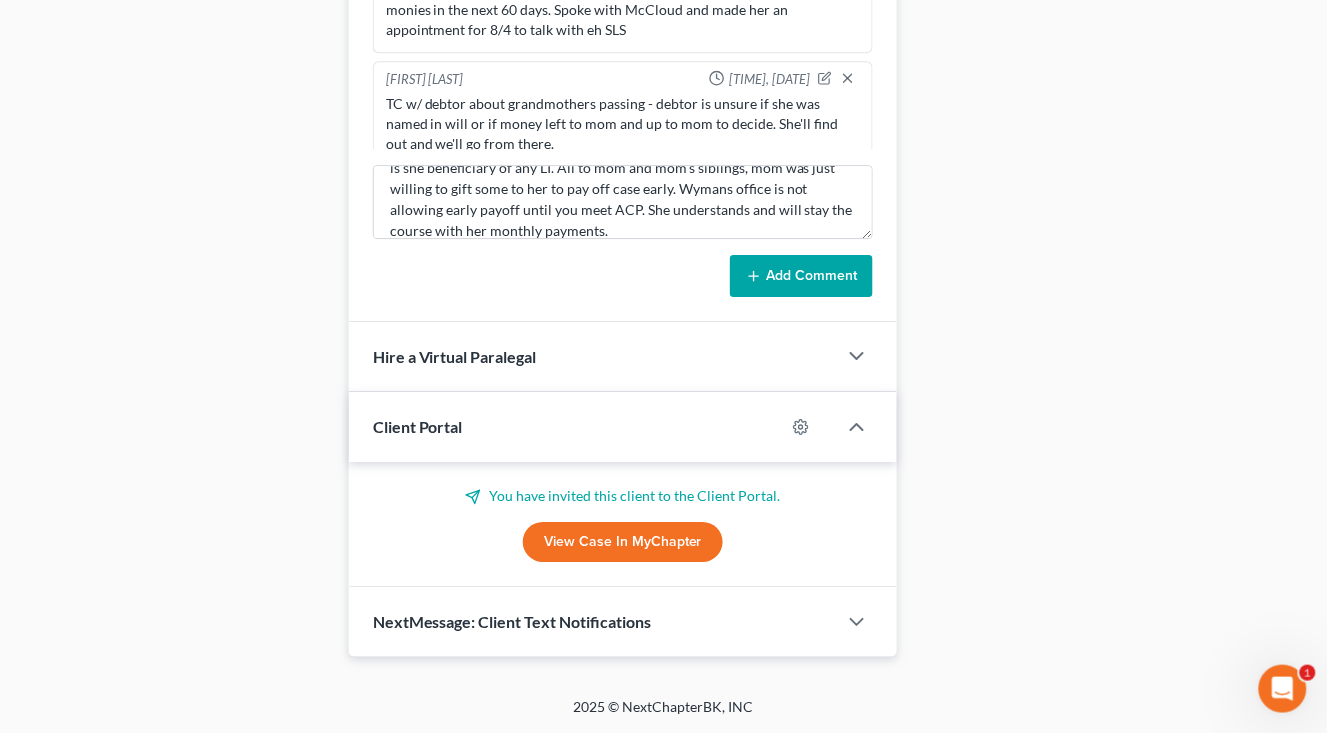 click on "Add Comment" at bounding box center [801, 276] 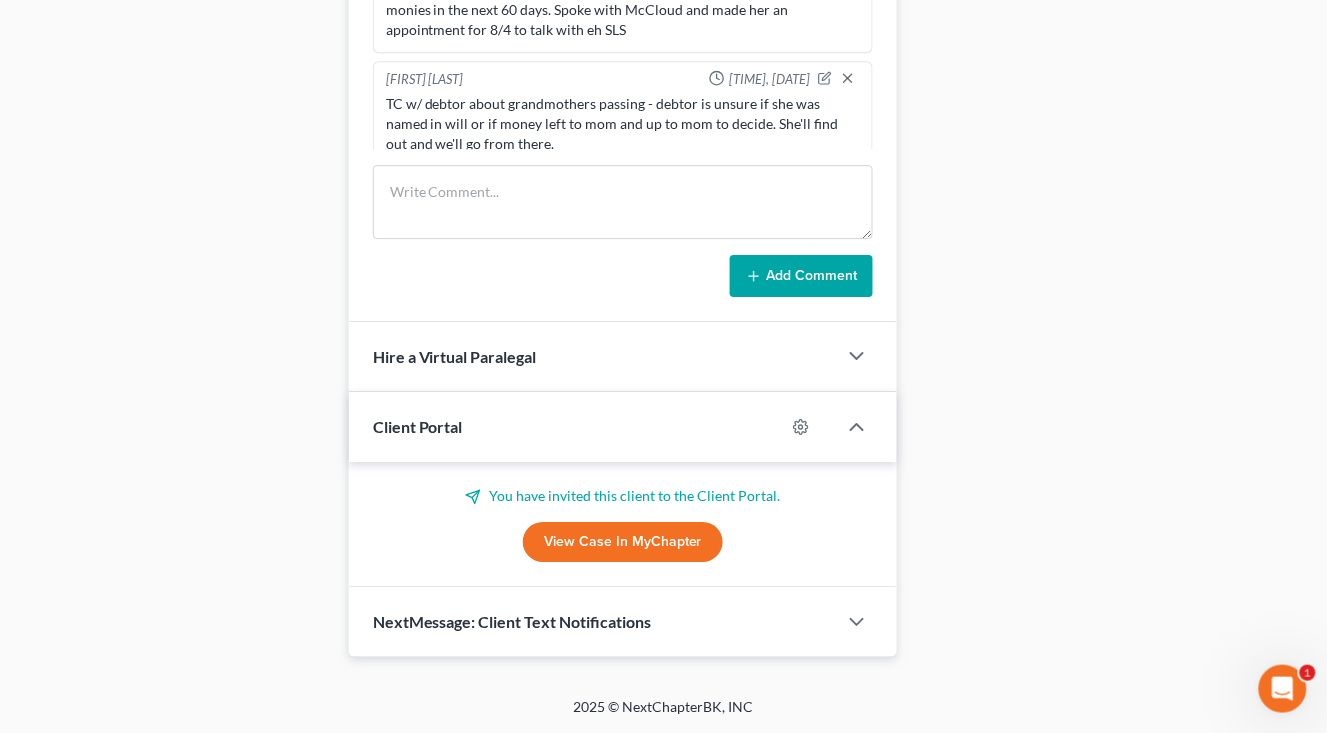scroll, scrollTop: 0, scrollLeft: 0, axis: both 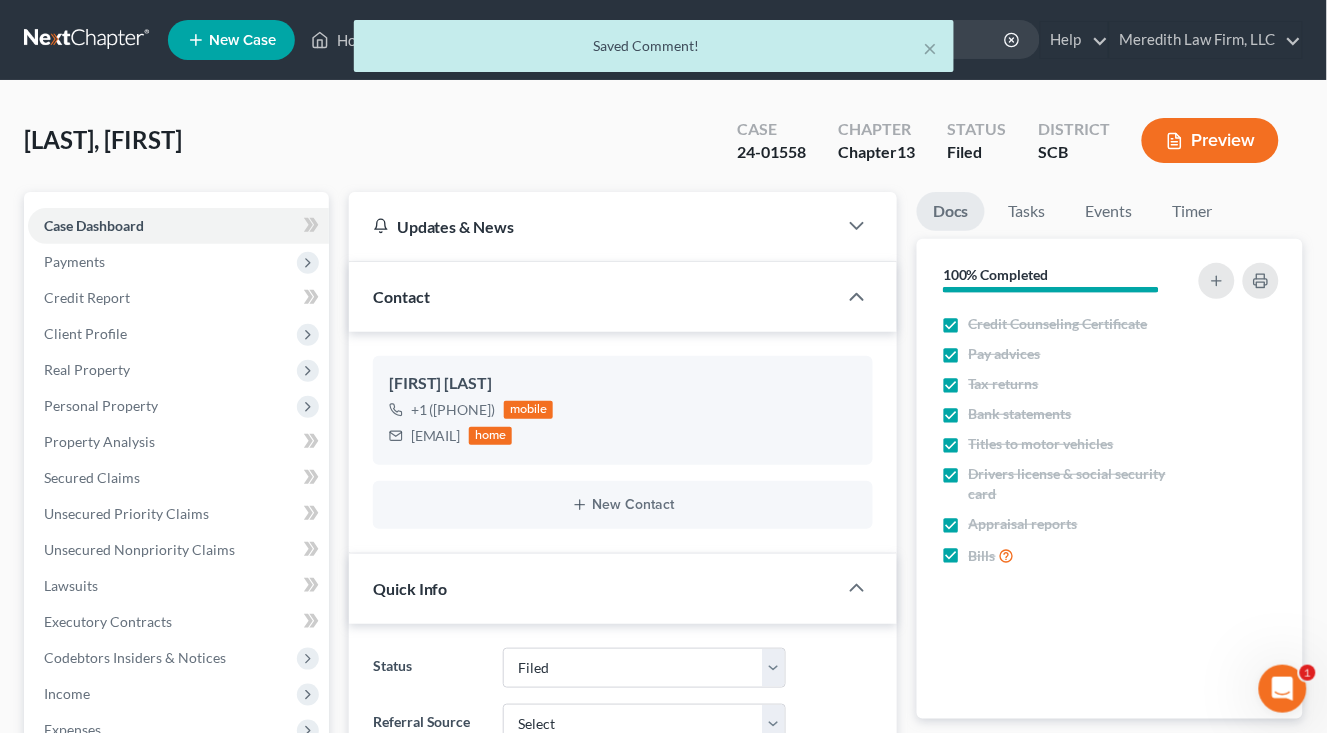 click on "×                     Saved Comment!" at bounding box center [653, 51] 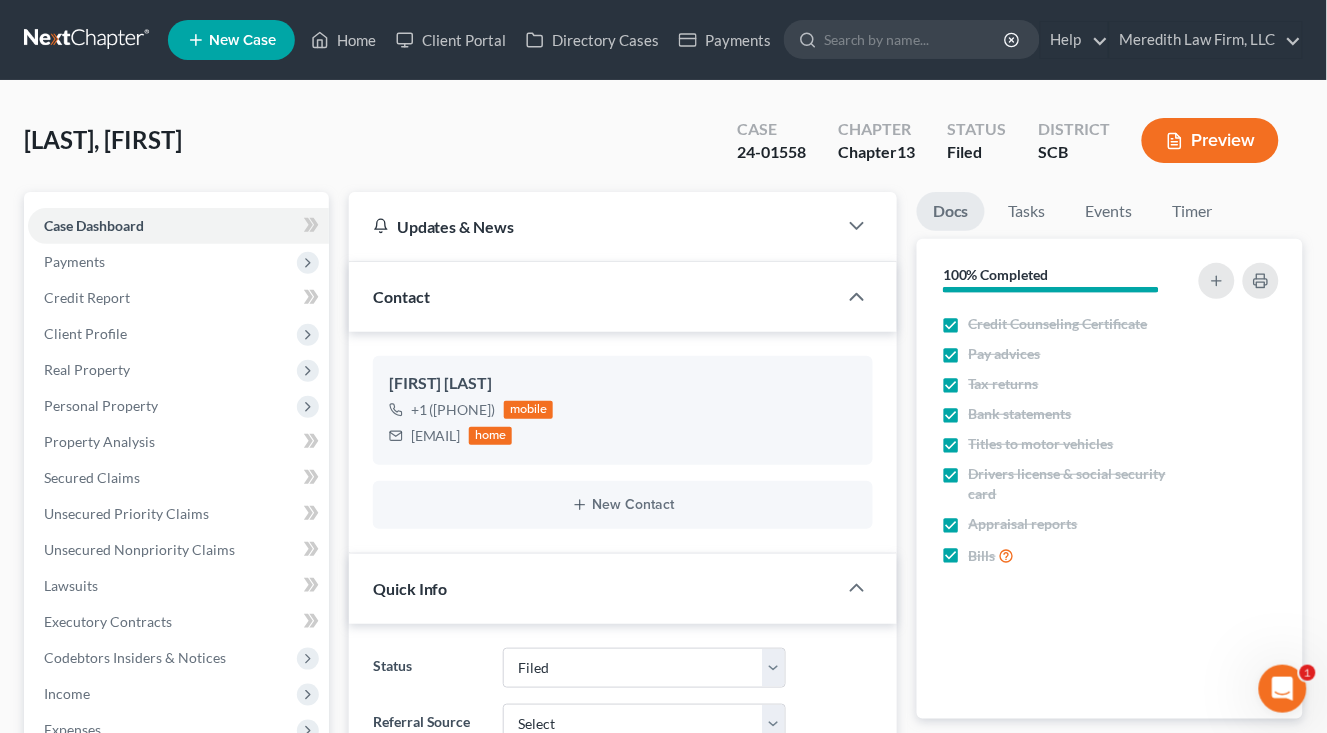 click at bounding box center [88, 40] 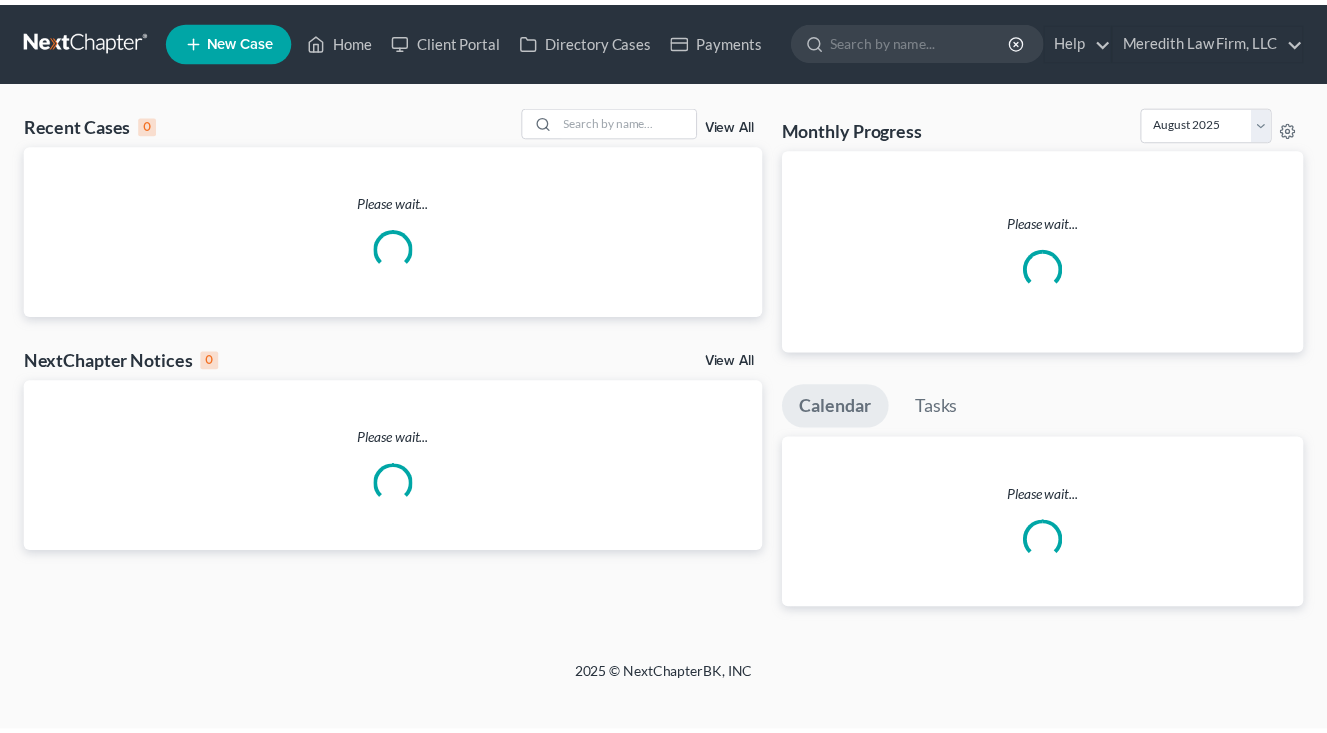 scroll, scrollTop: 0, scrollLeft: 0, axis: both 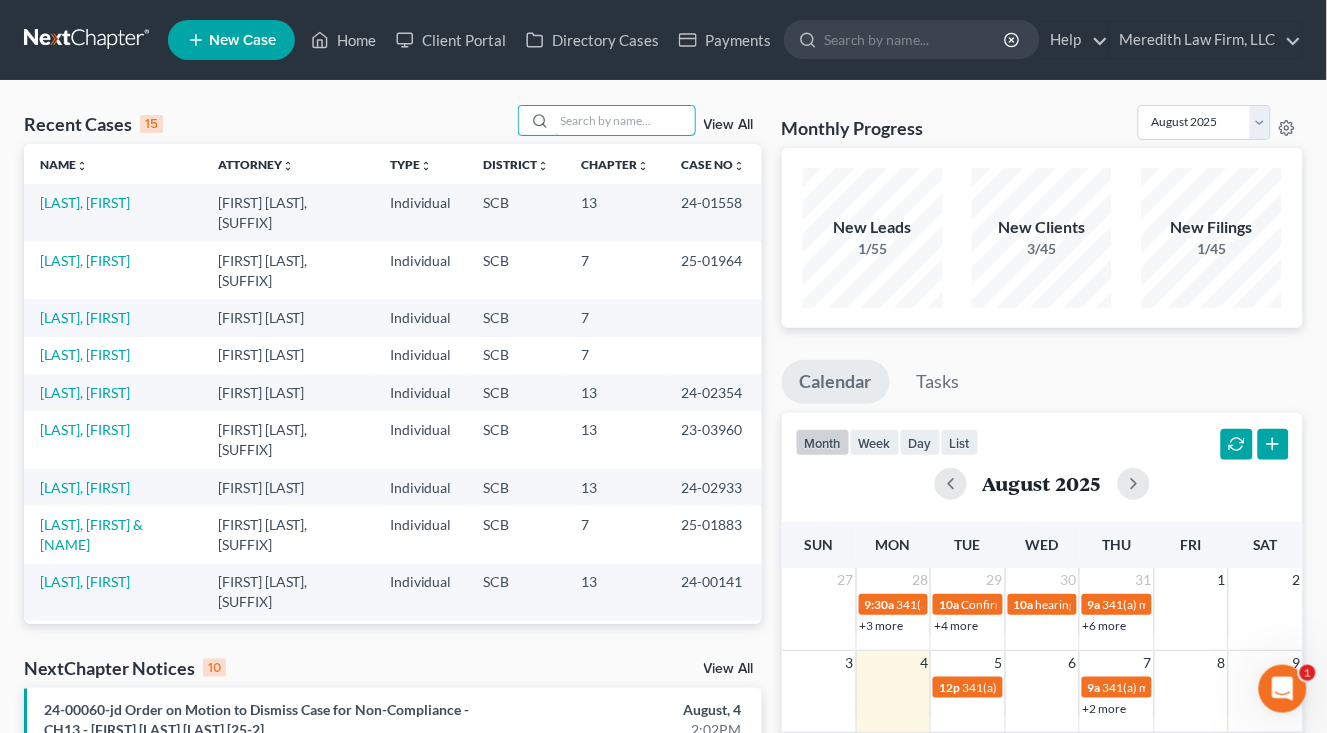 click at bounding box center [625, 120] 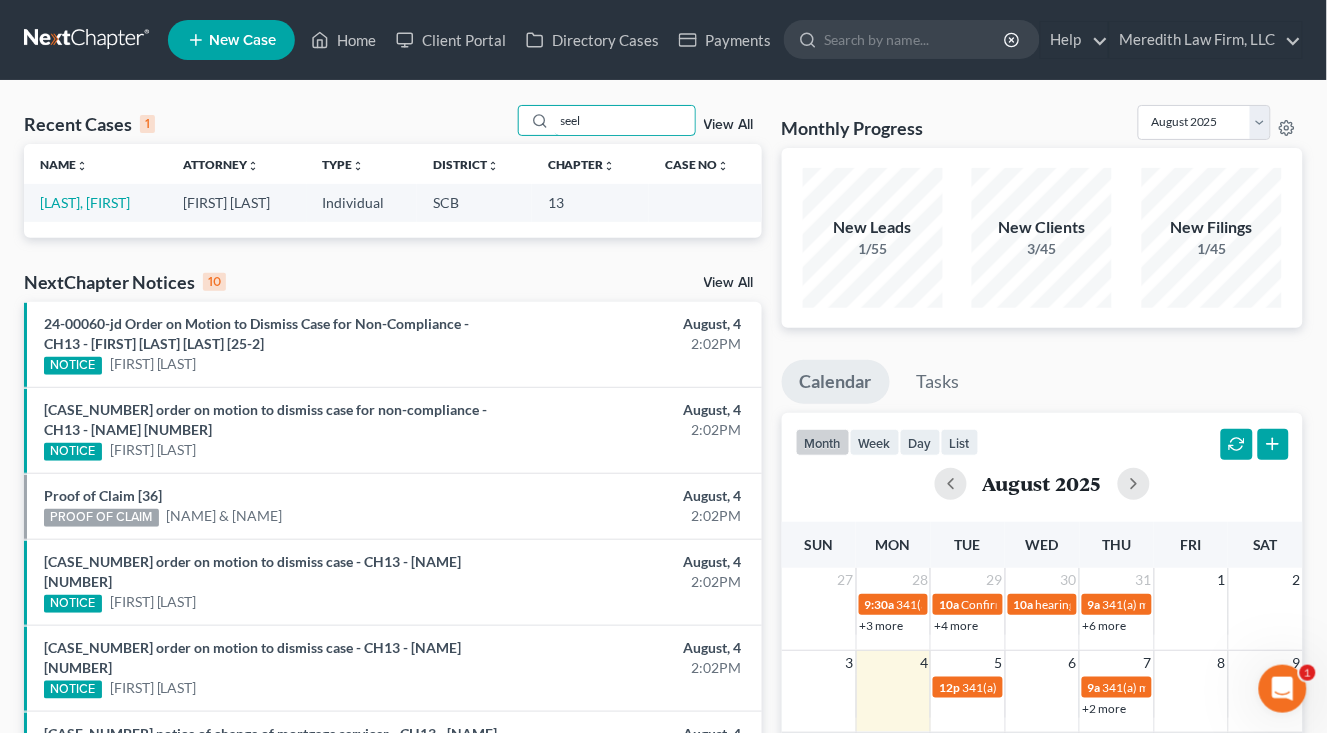 type on "seel" 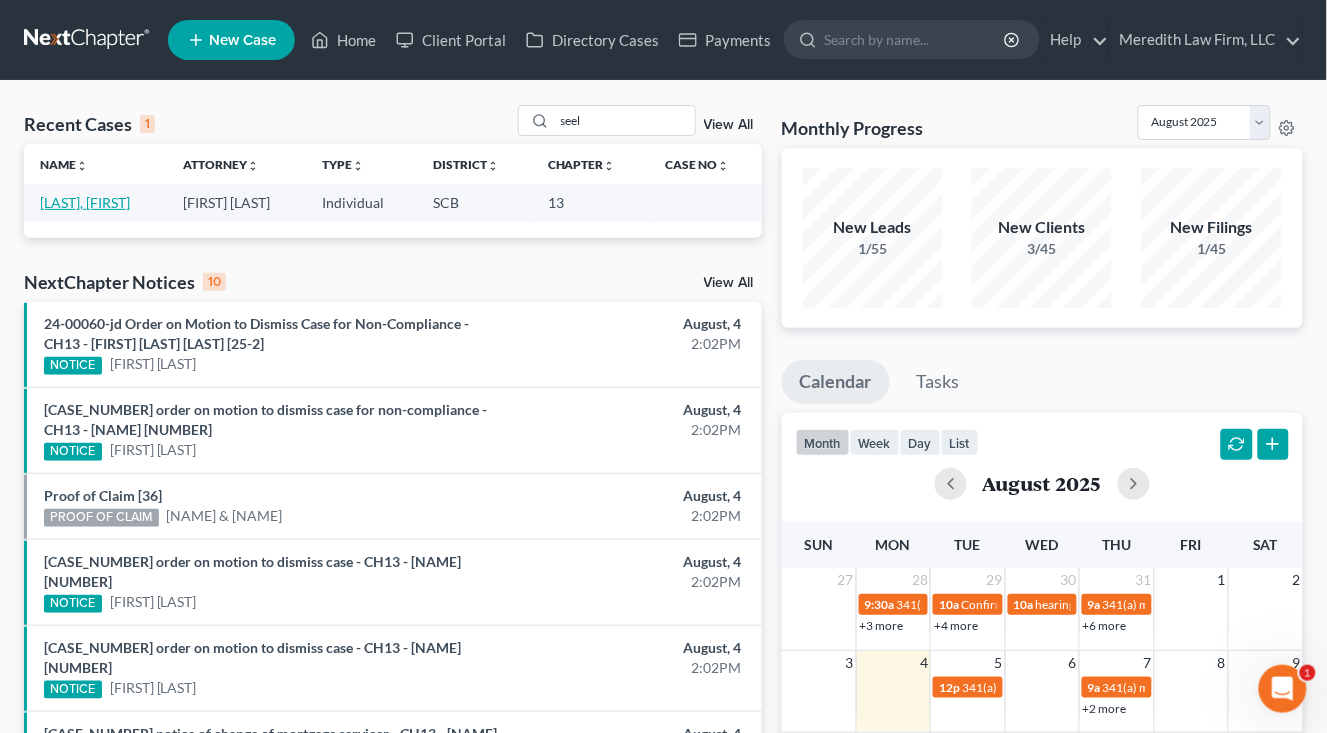 click on "[LAST], [FIRST]" at bounding box center (85, 202) 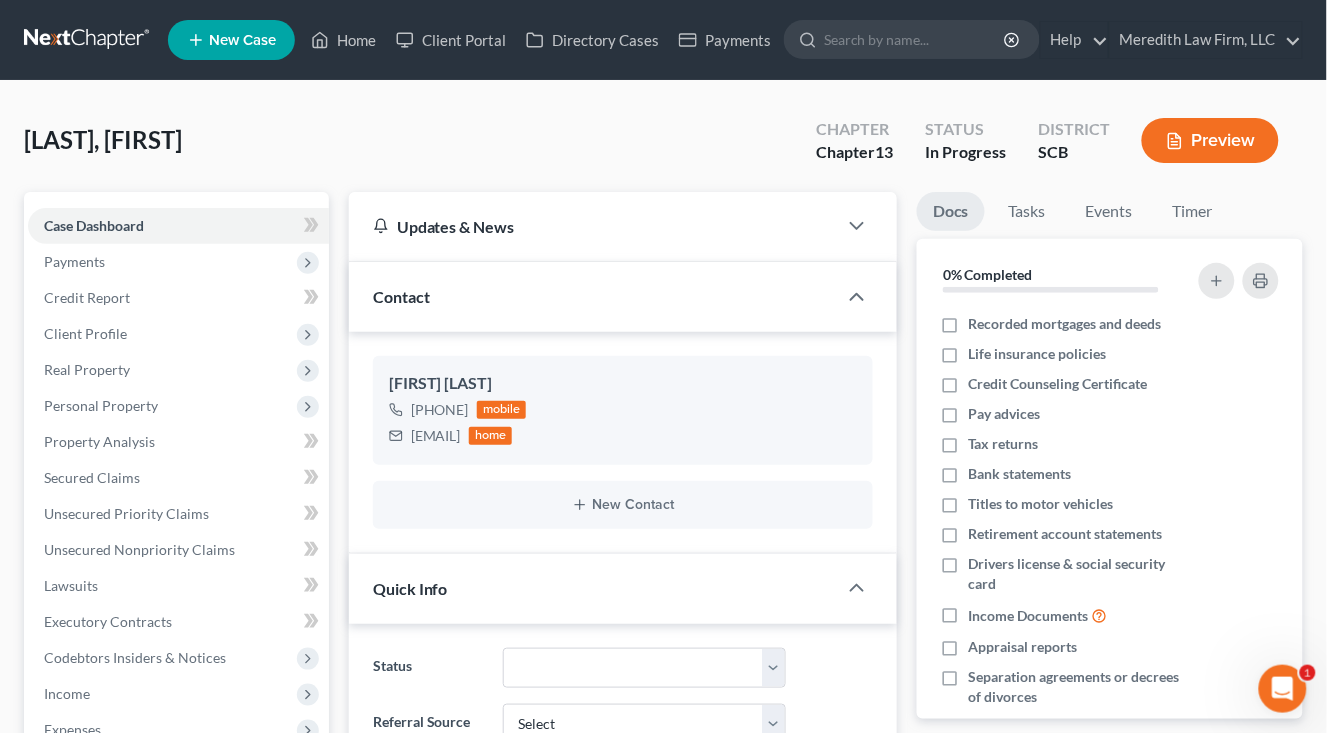 select on "0" 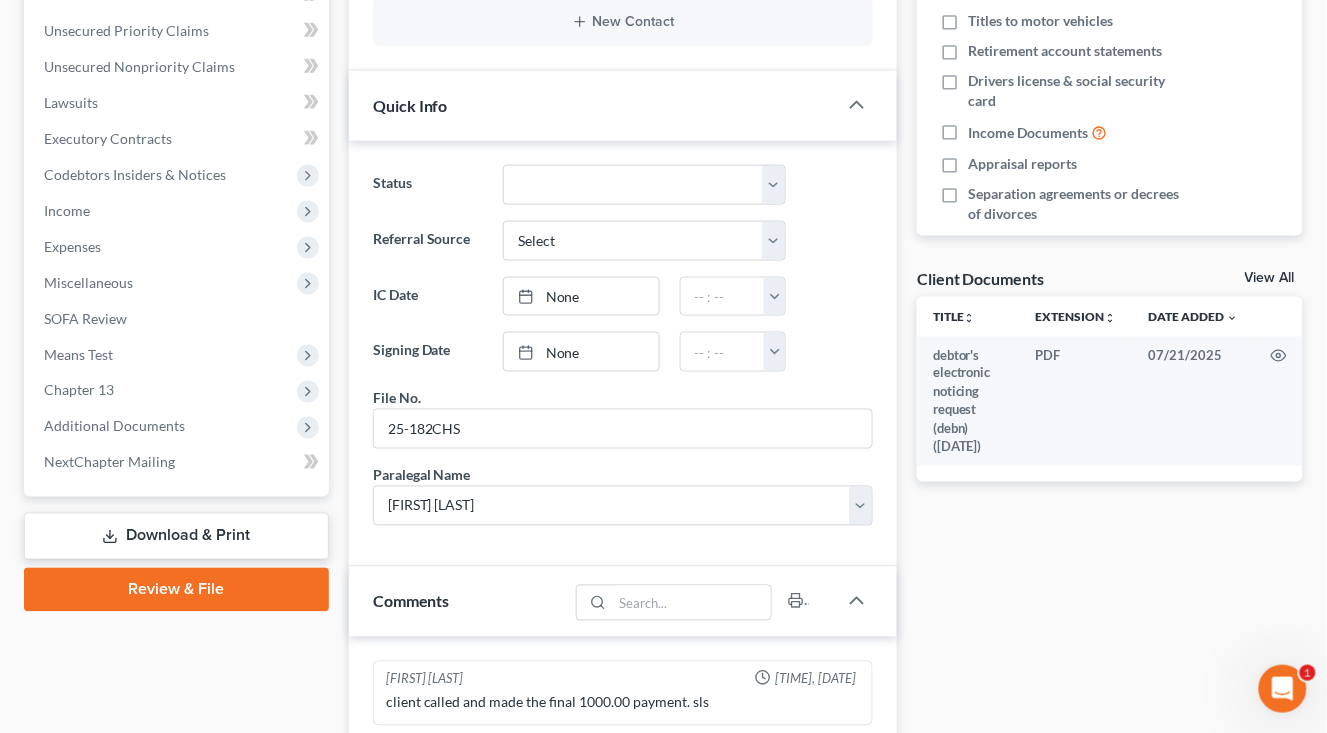 scroll, scrollTop: 777, scrollLeft: 0, axis: vertical 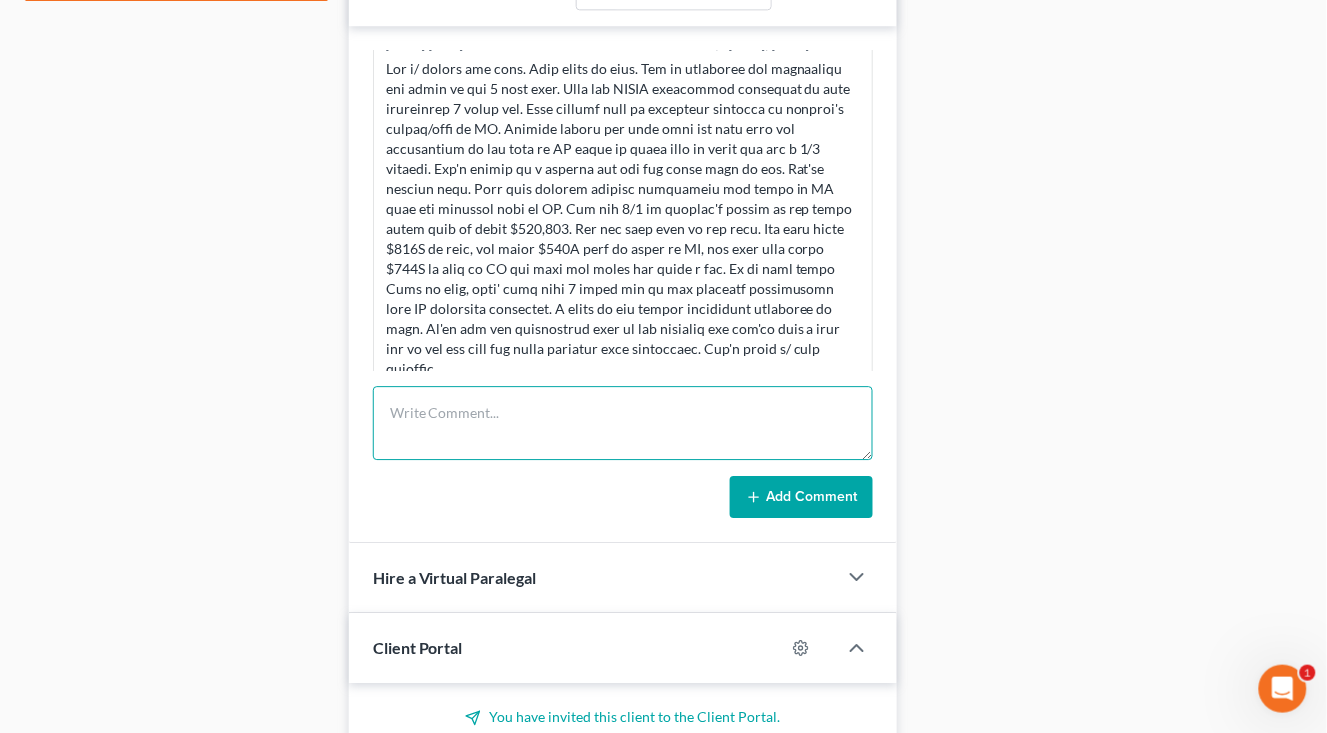click at bounding box center [623, 423] 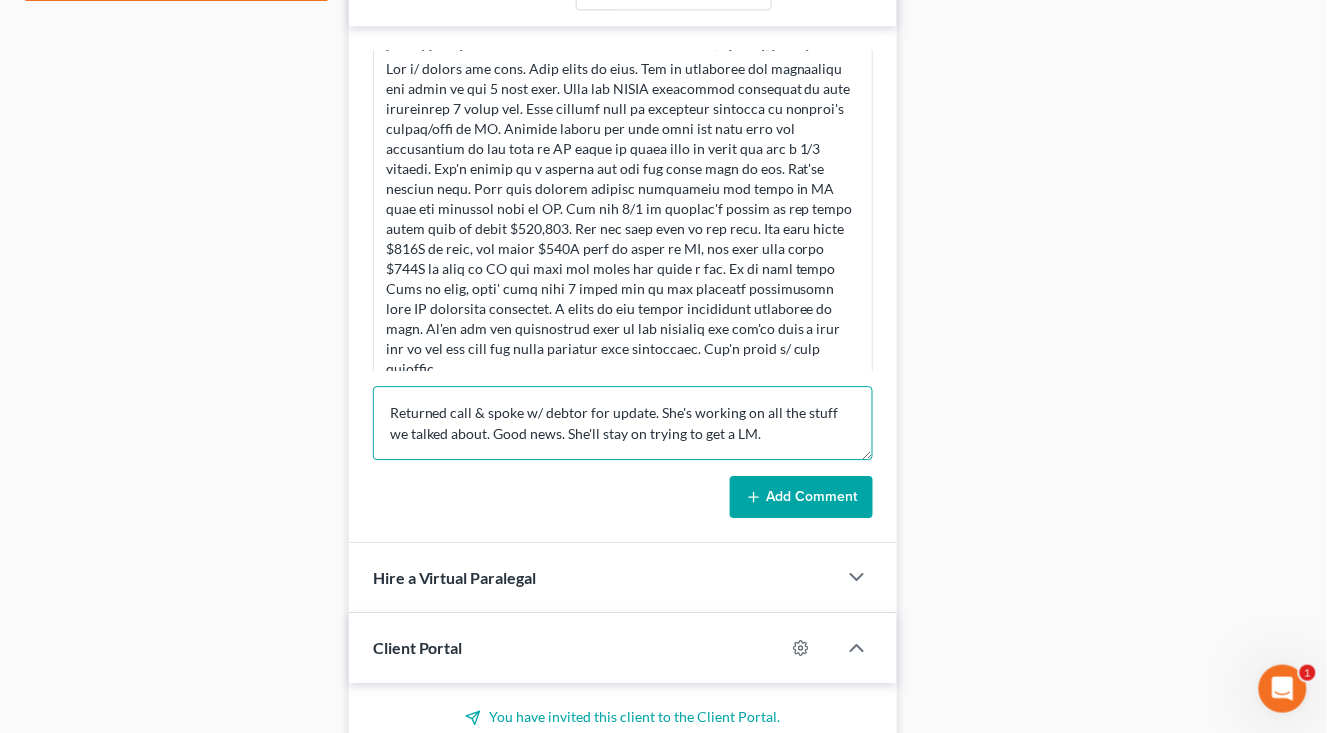 type on "Returned call & spoke w/ debtor for update. She's working on all the stuff we talked about. Good news. She'll stay on trying to get a LM." 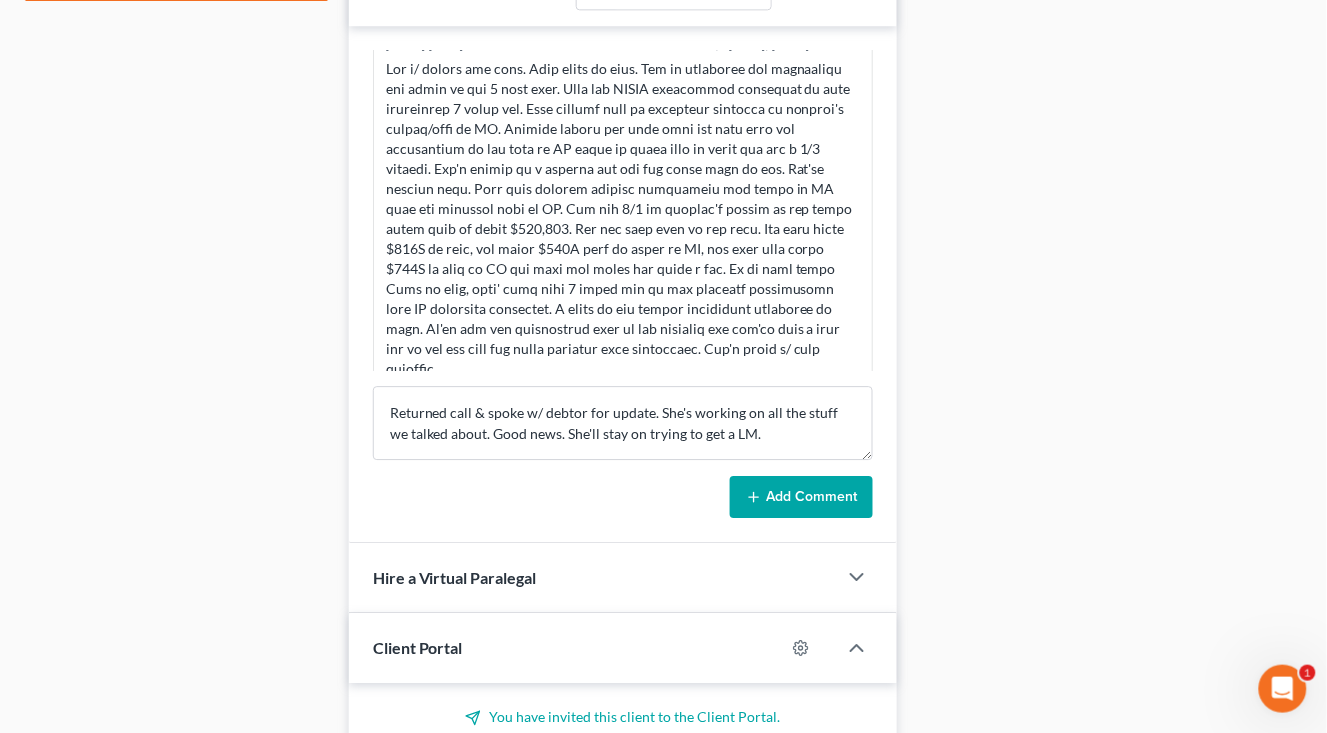 click on "Add Comment" at bounding box center [801, 497] 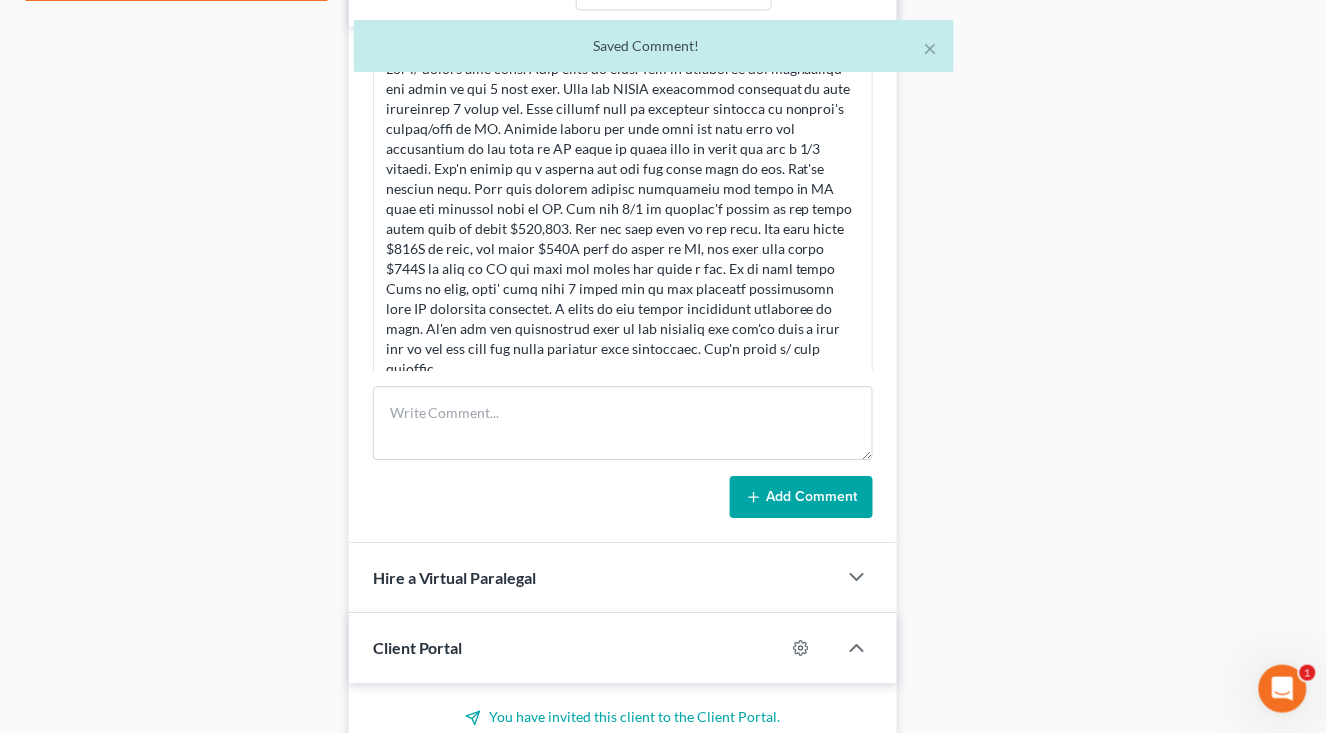 scroll, scrollTop: 192, scrollLeft: 0, axis: vertical 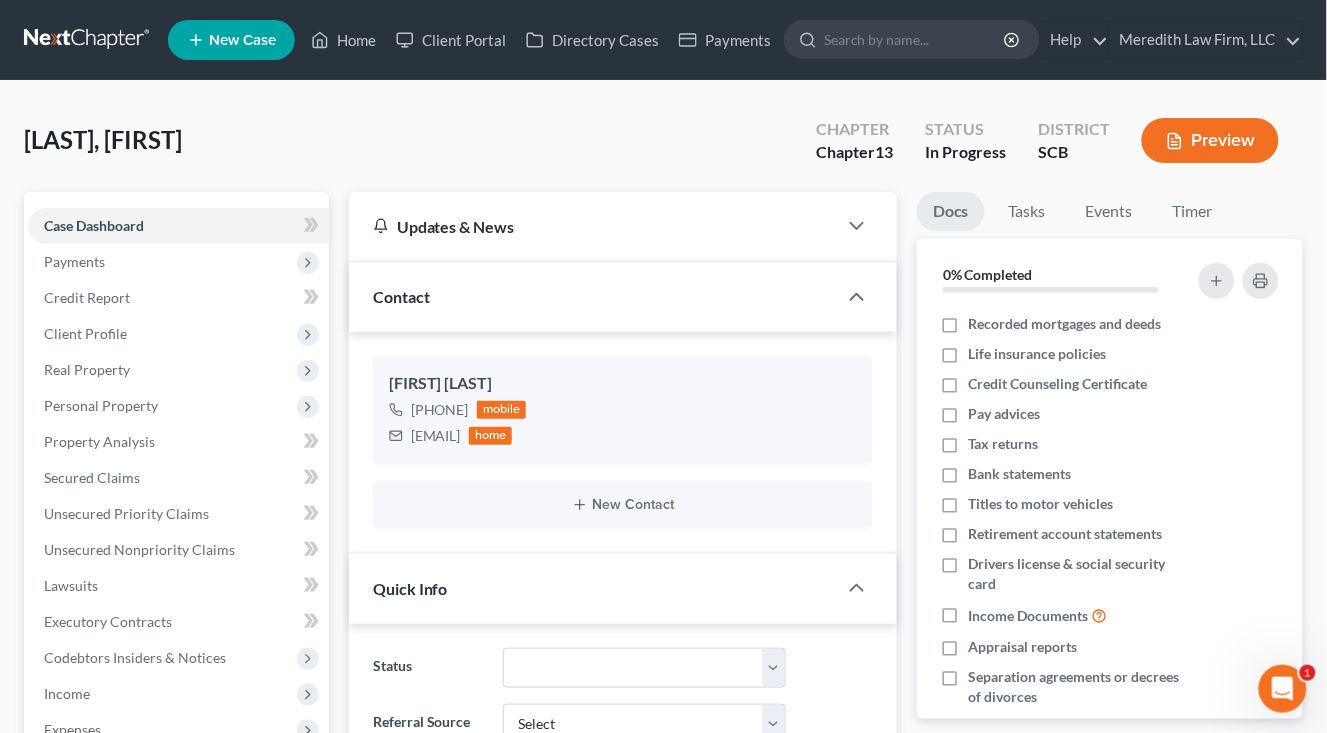 click at bounding box center [88, 40] 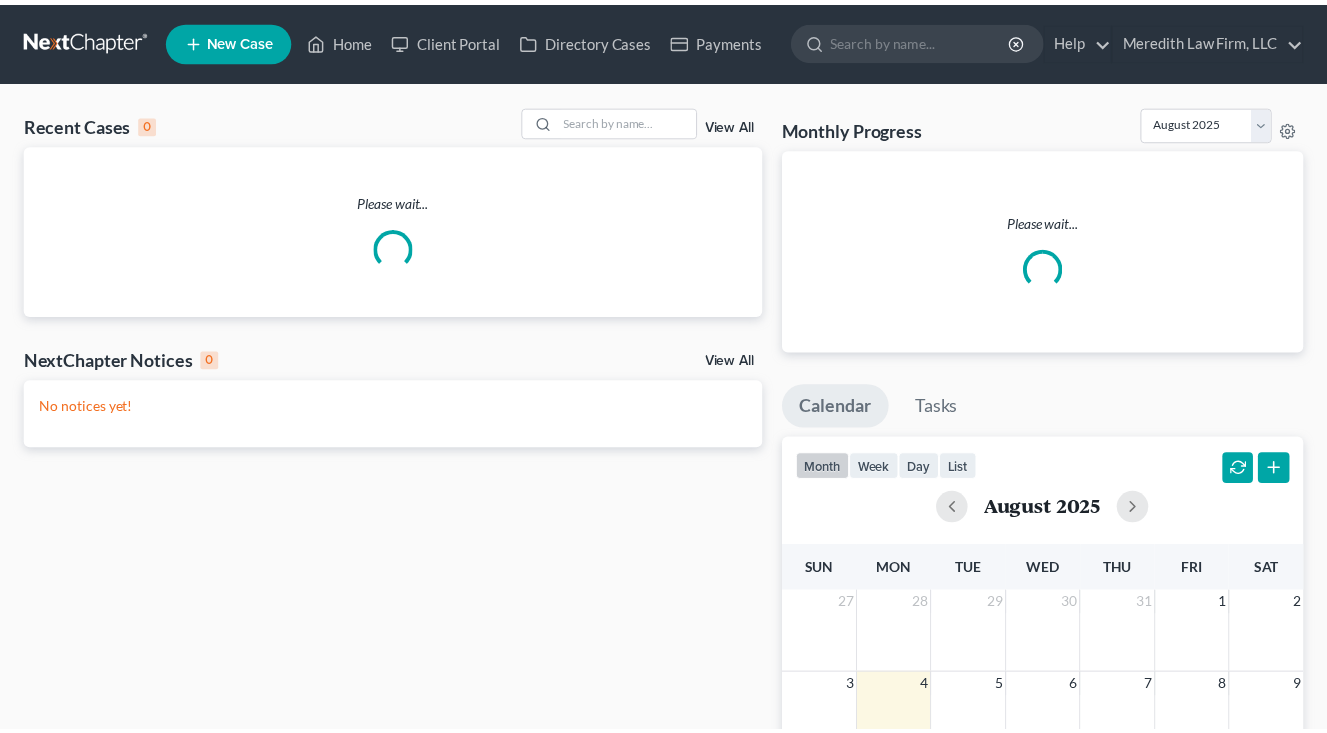 scroll, scrollTop: 0, scrollLeft: 0, axis: both 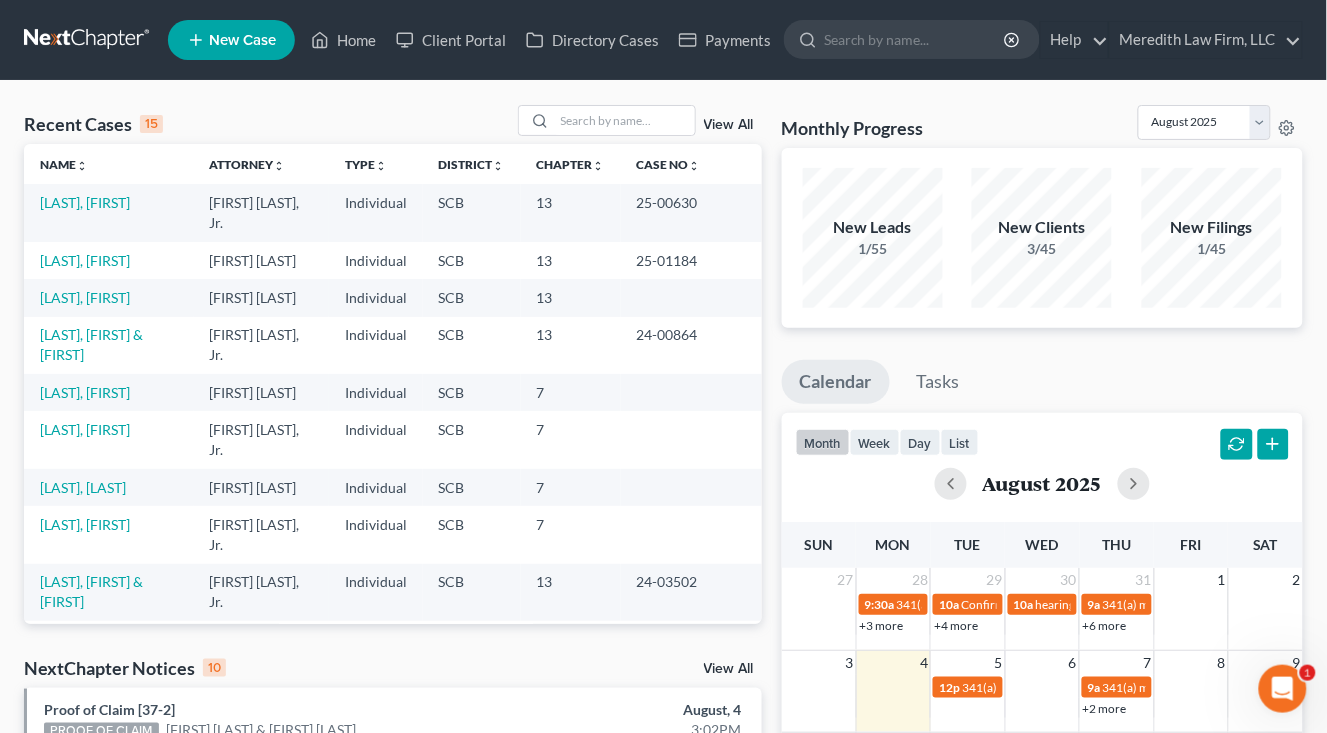 drag, startPoint x: 1027, startPoint y: 122, endPoint x: 547, endPoint y: 171, distance: 482.49457 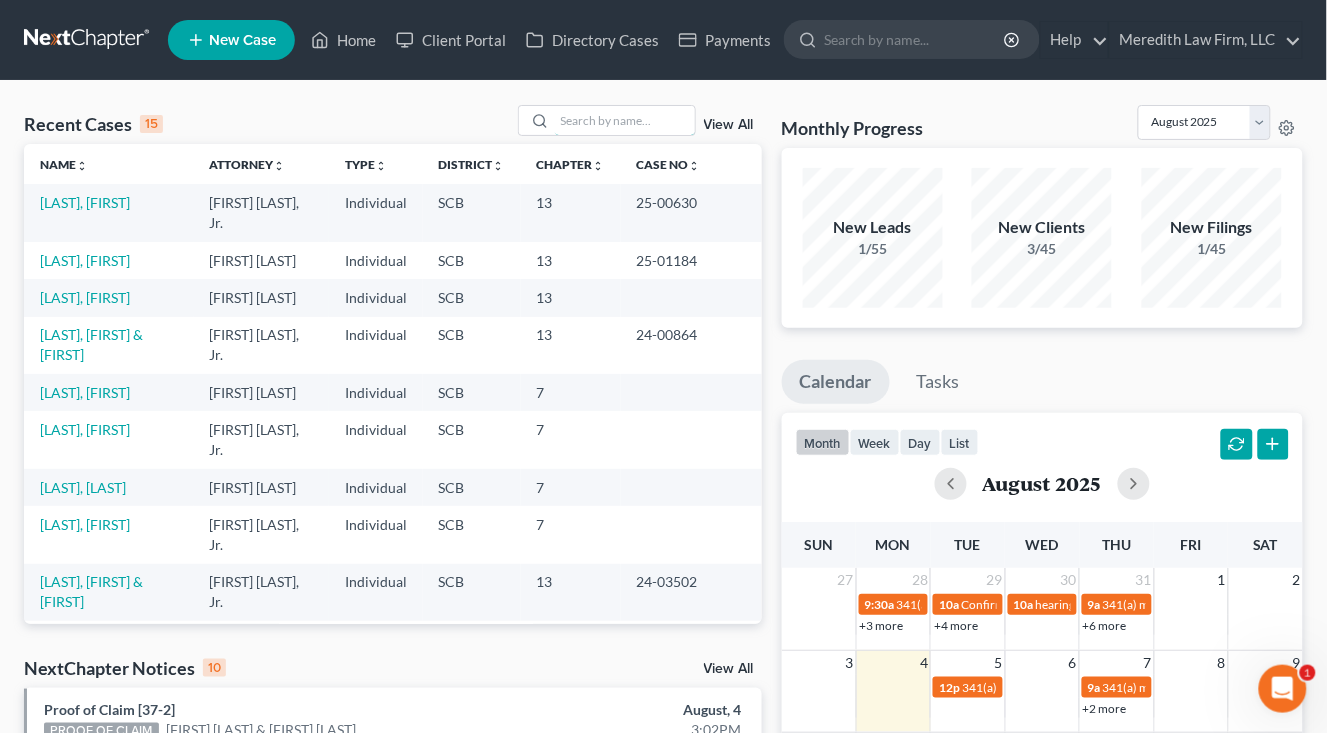 click at bounding box center (625, 120) 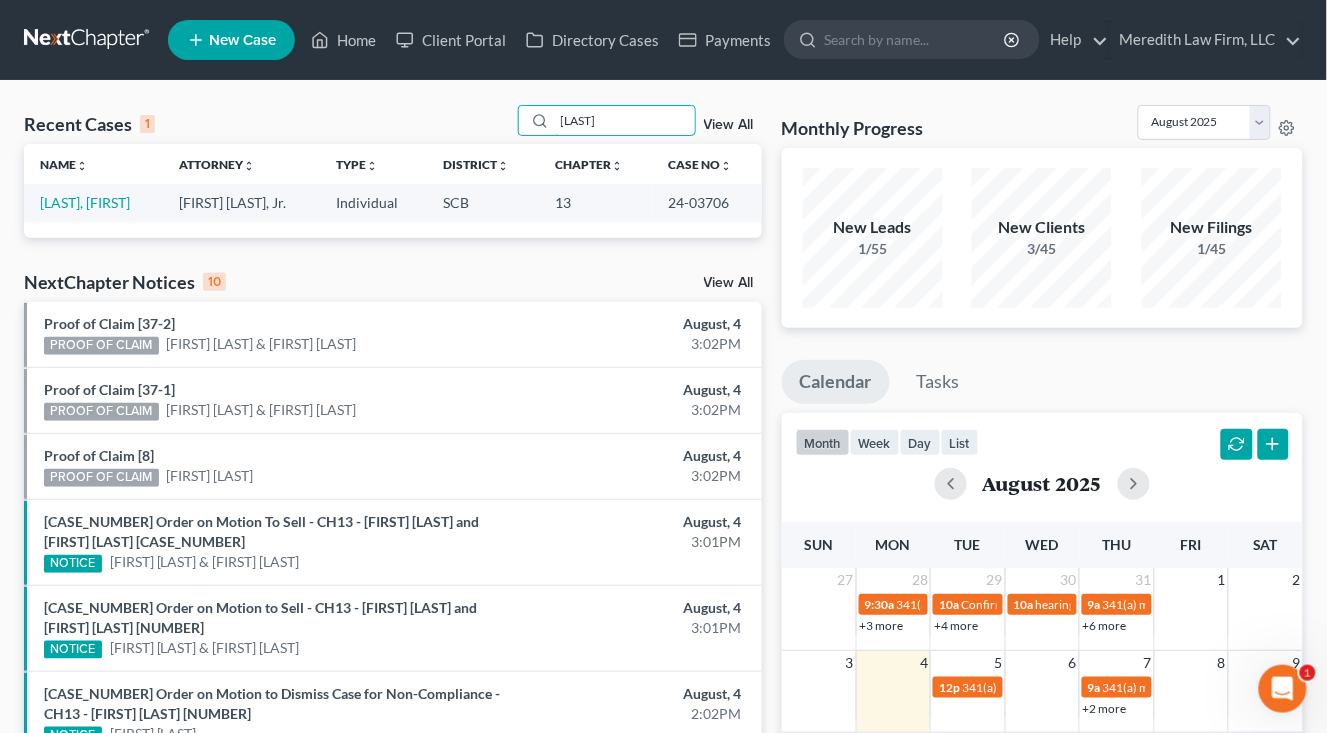 type on "meggett" 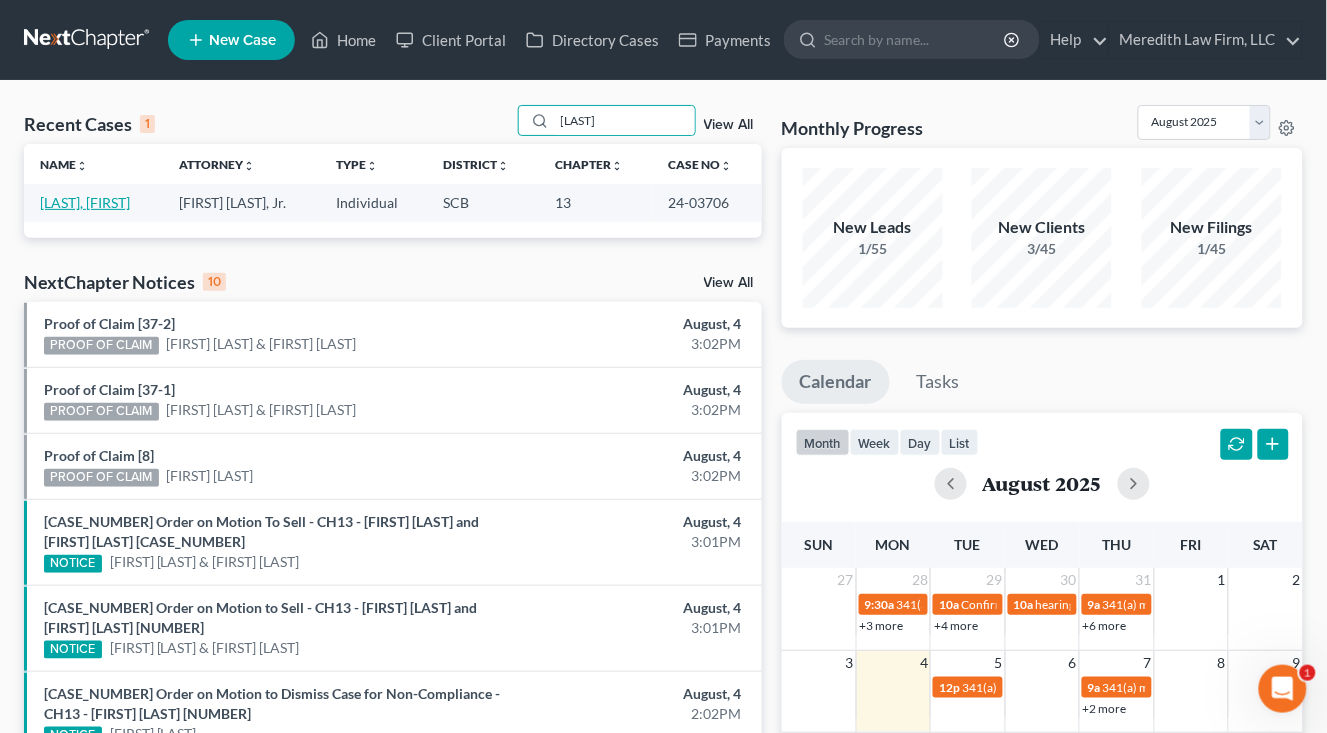 click on "Meggett, Shaneka" at bounding box center [85, 202] 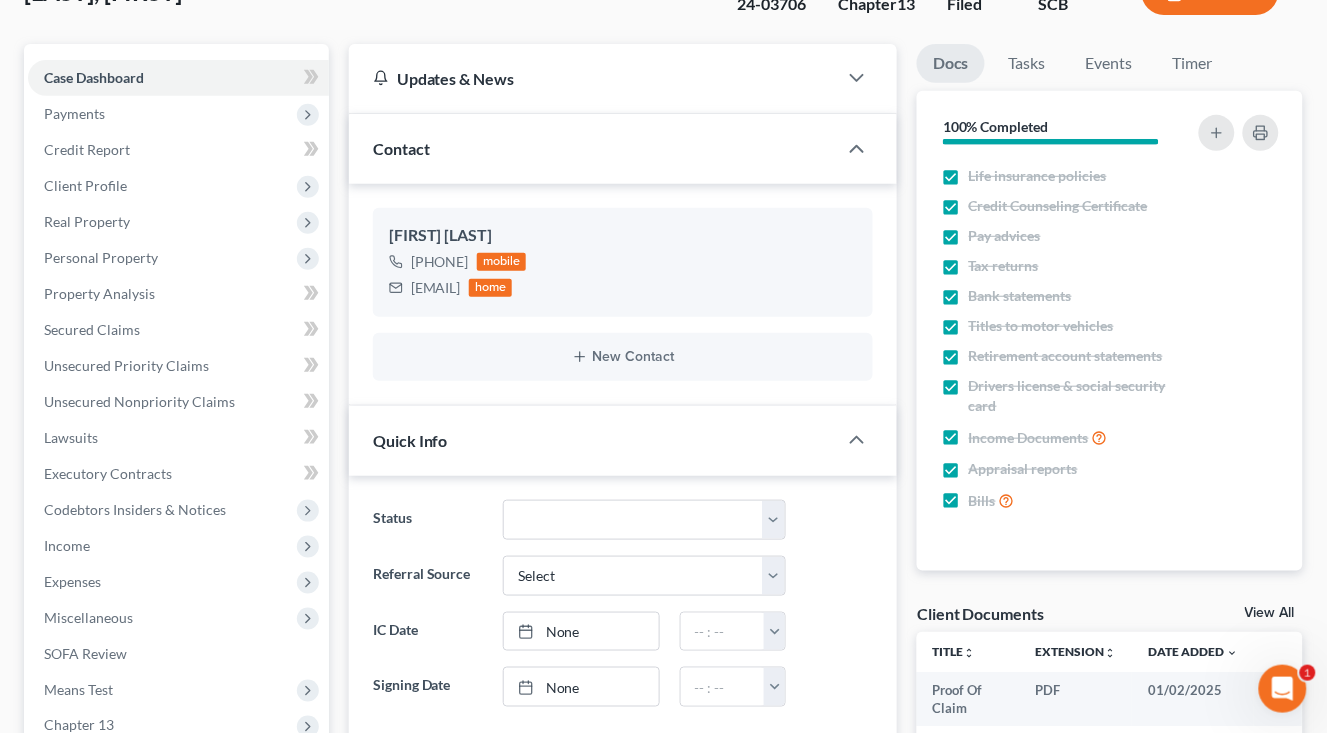 select on "1" 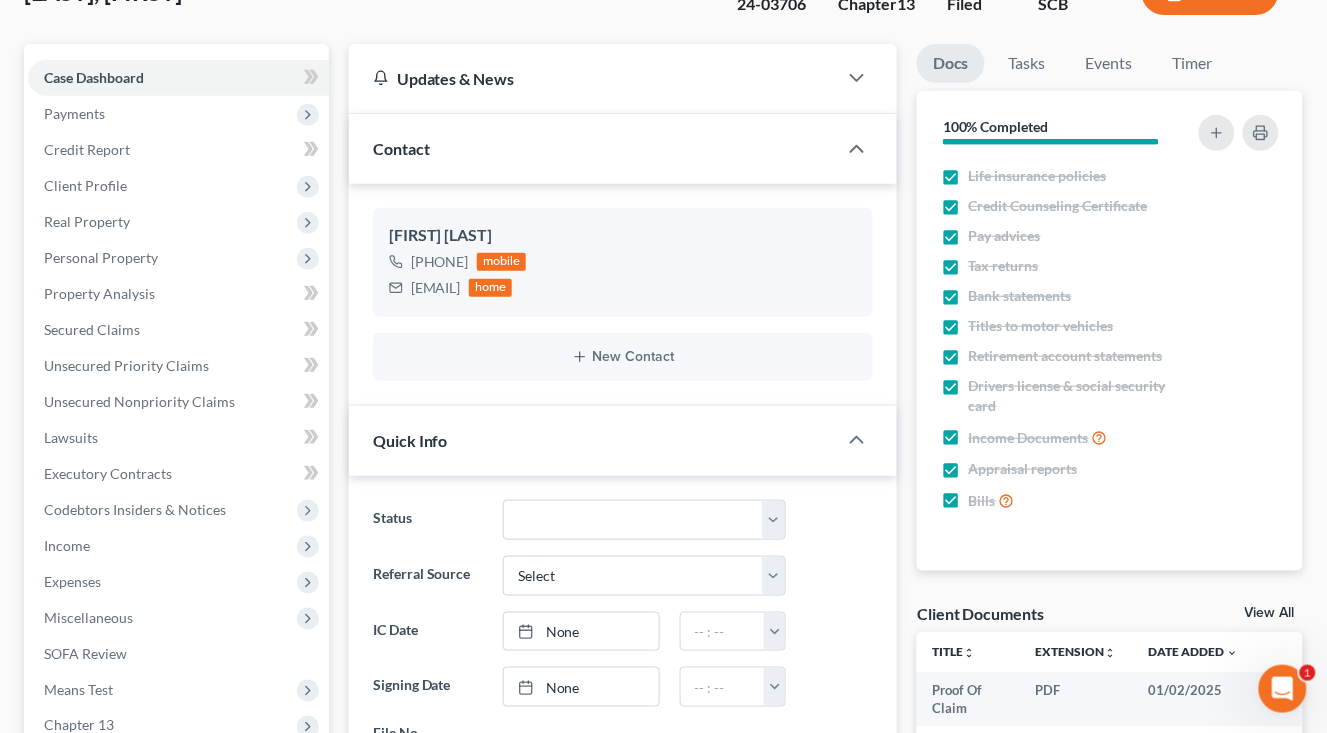 scroll, scrollTop: 777, scrollLeft: 0, axis: vertical 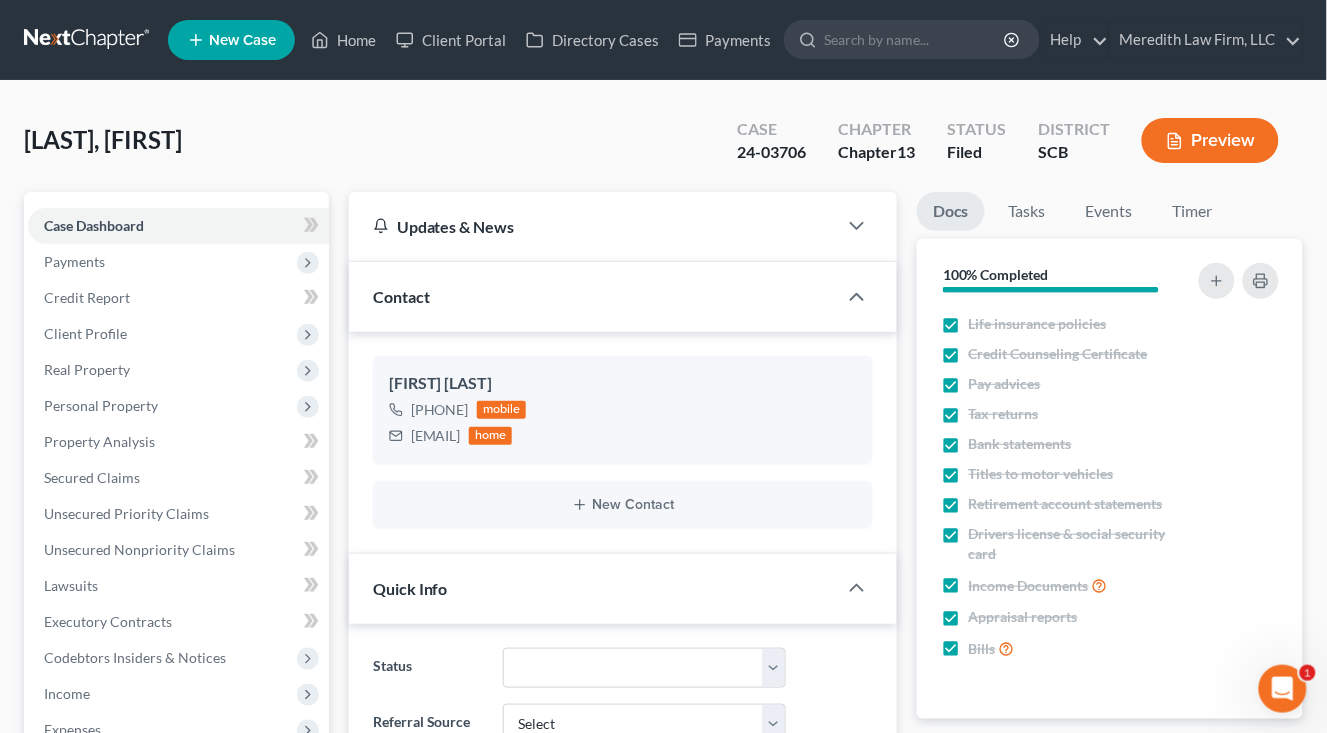click at bounding box center (88, 40) 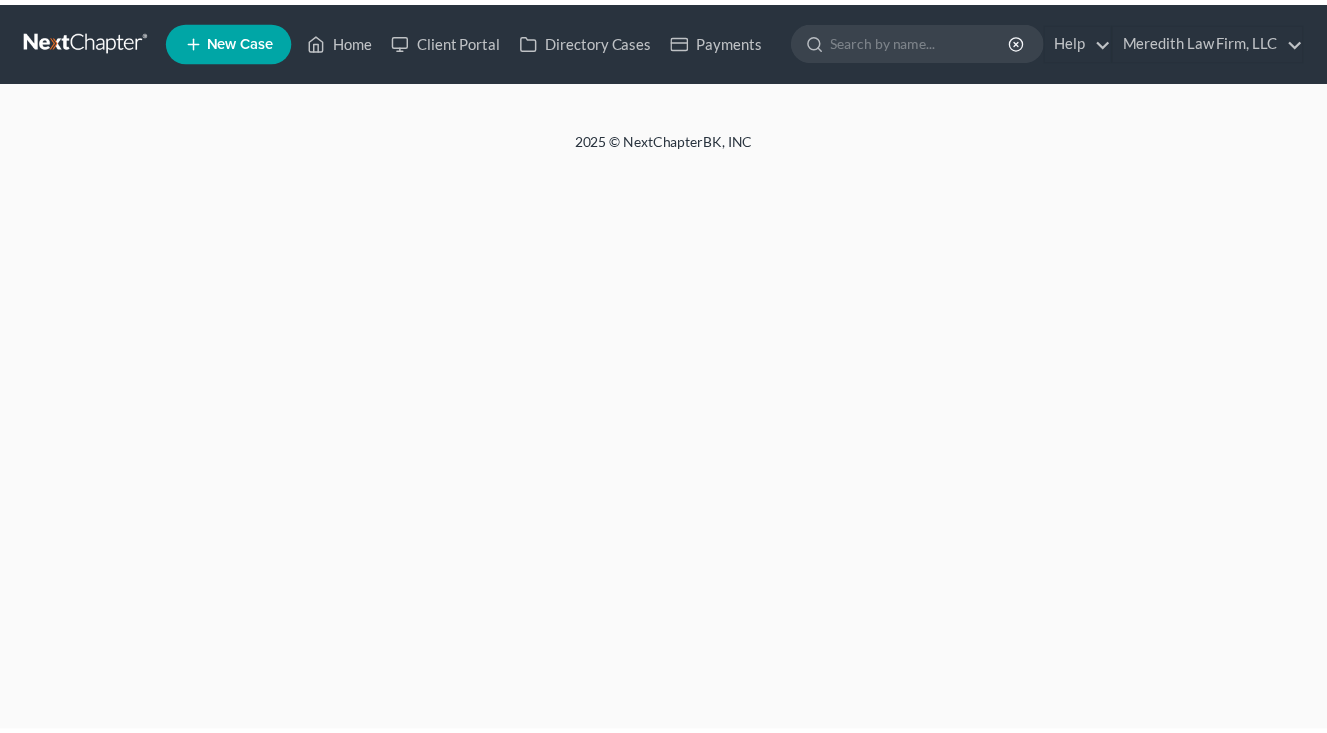 scroll, scrollTop: 0, scrollLeft: 0, axis: both 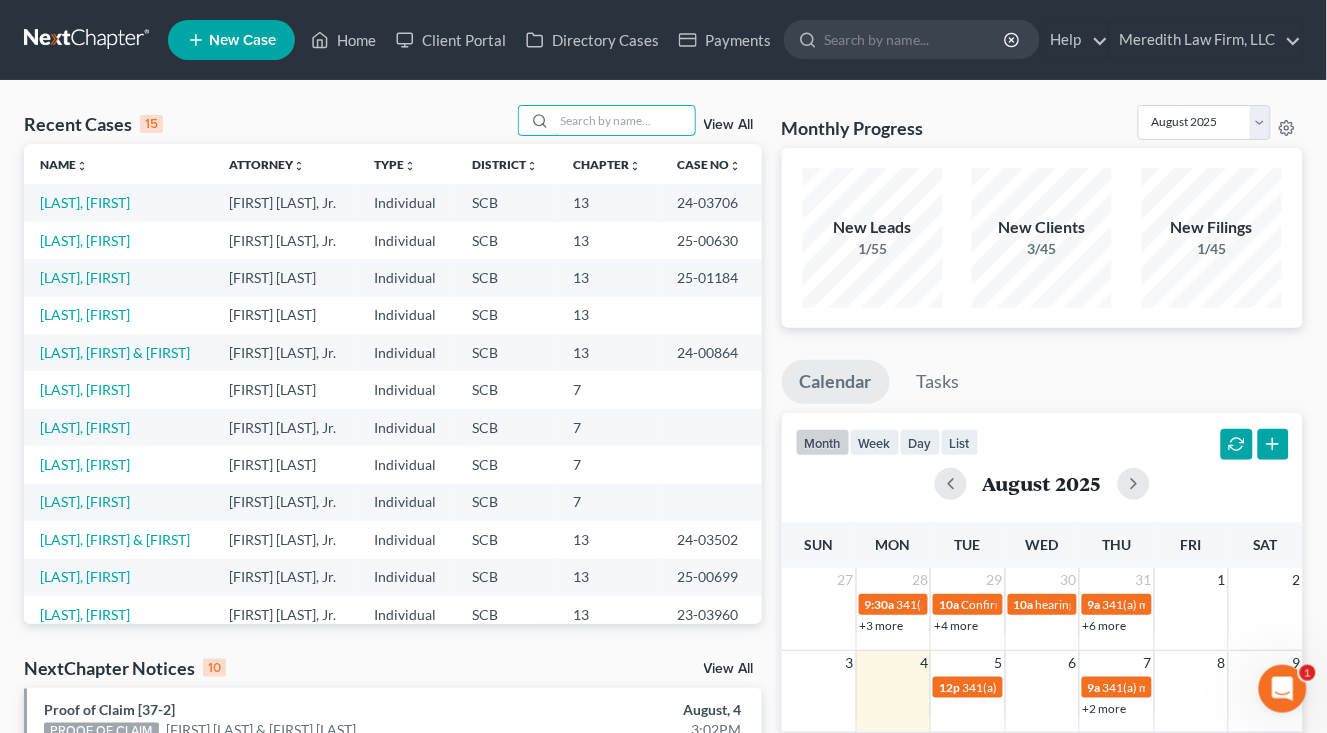 click at bounding box center [625, 120] 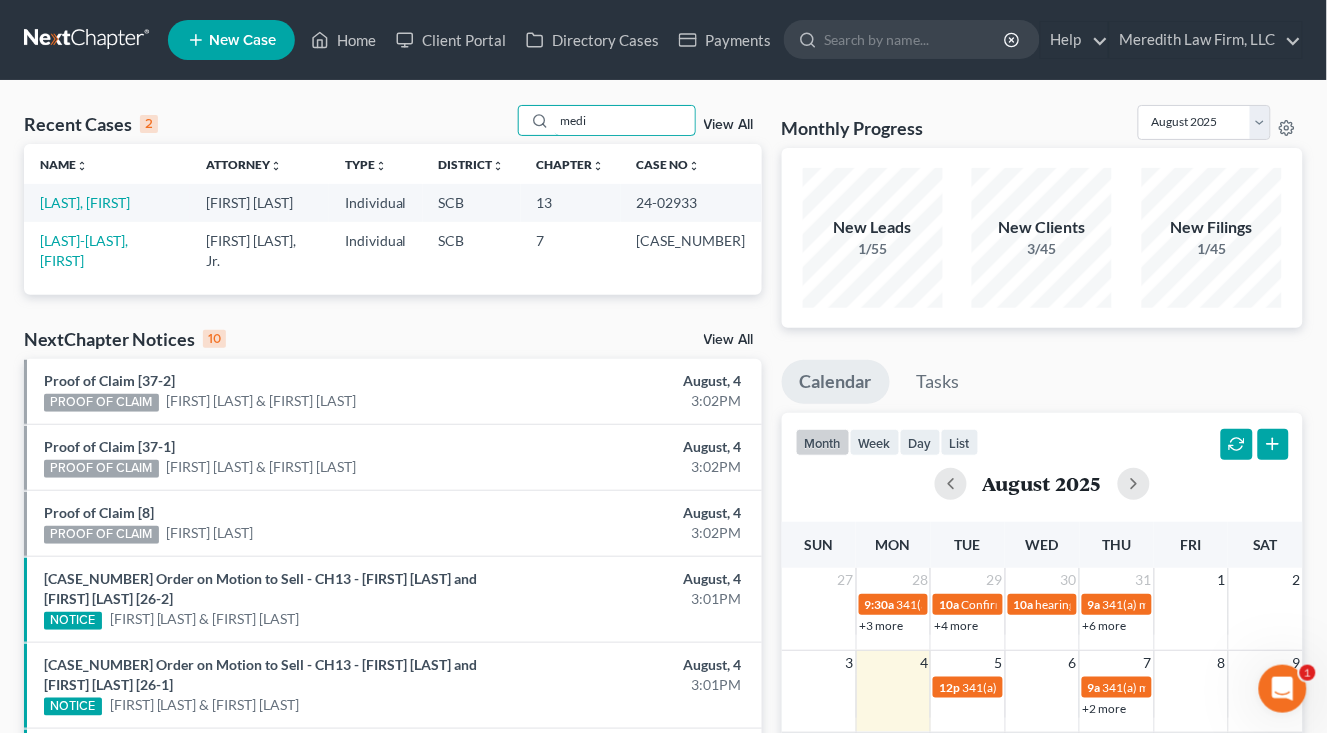 type on "medi" 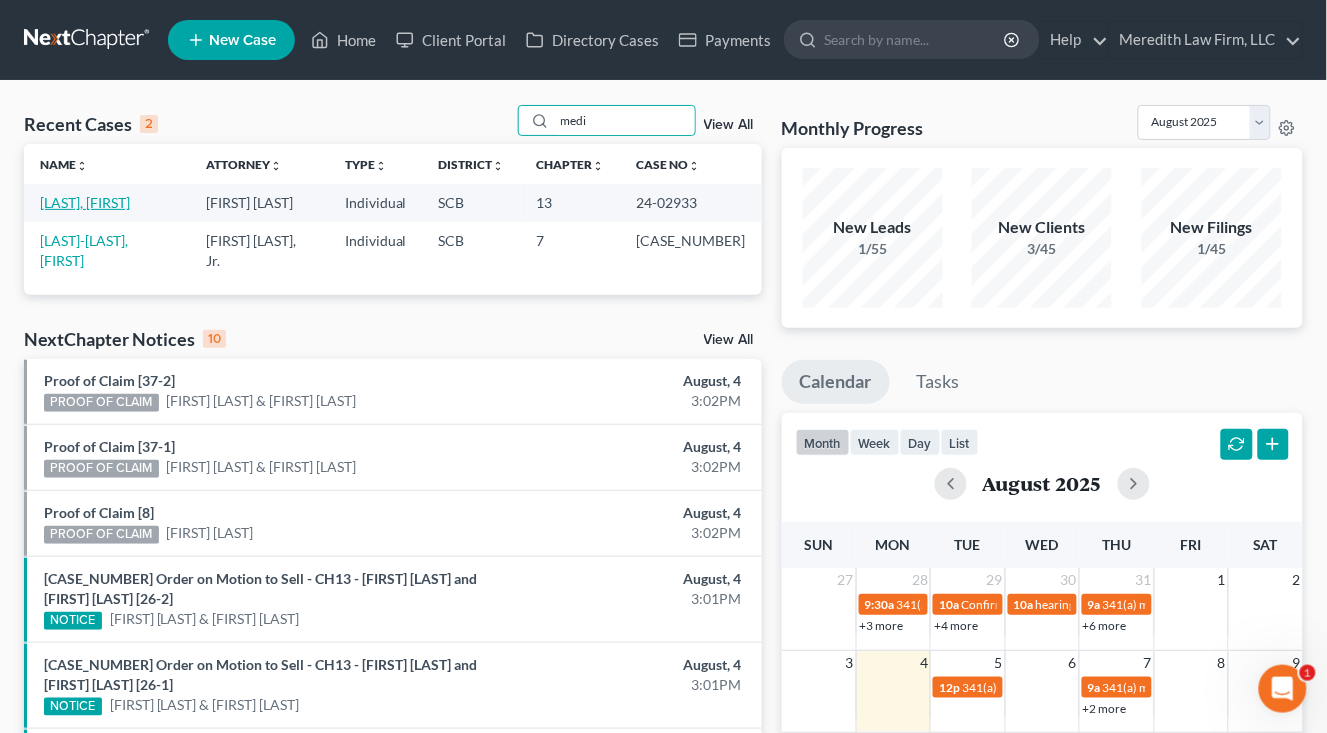 click on "Medina, Jorge" at bounding box center [85, 202] 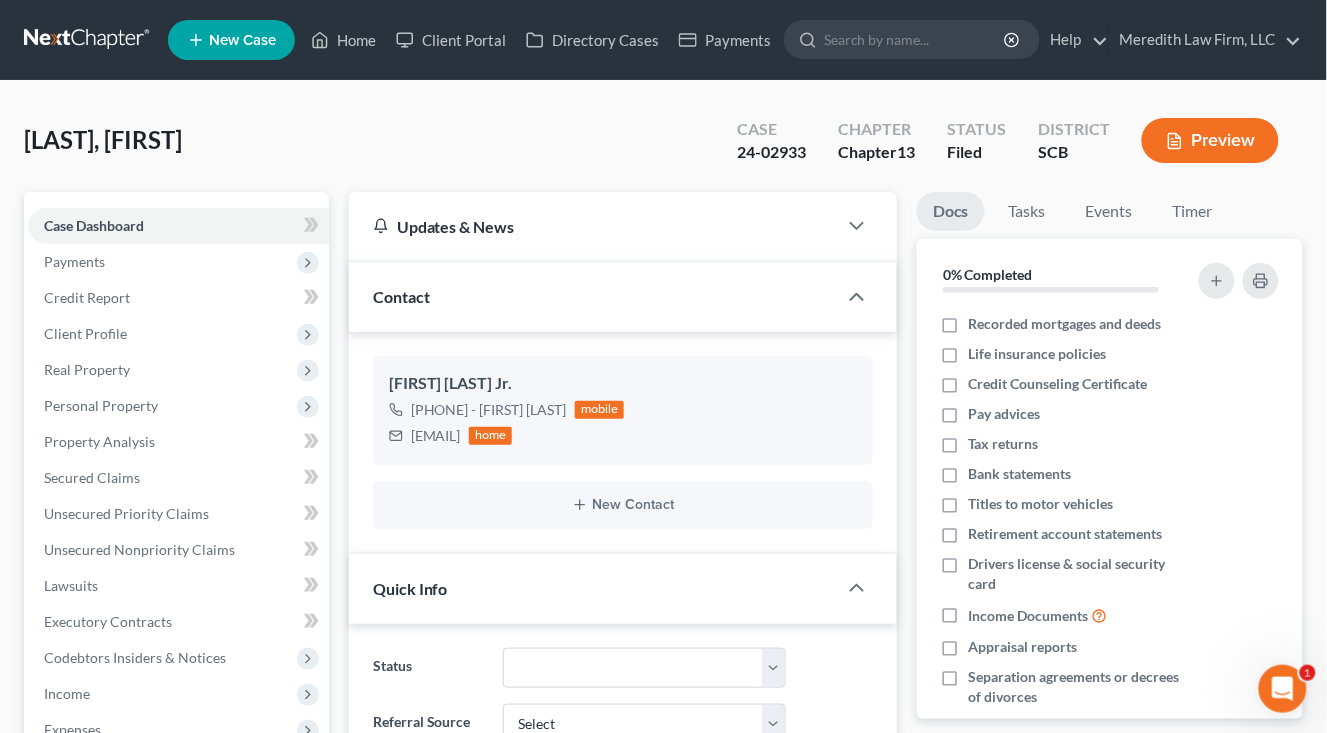 select on "0" 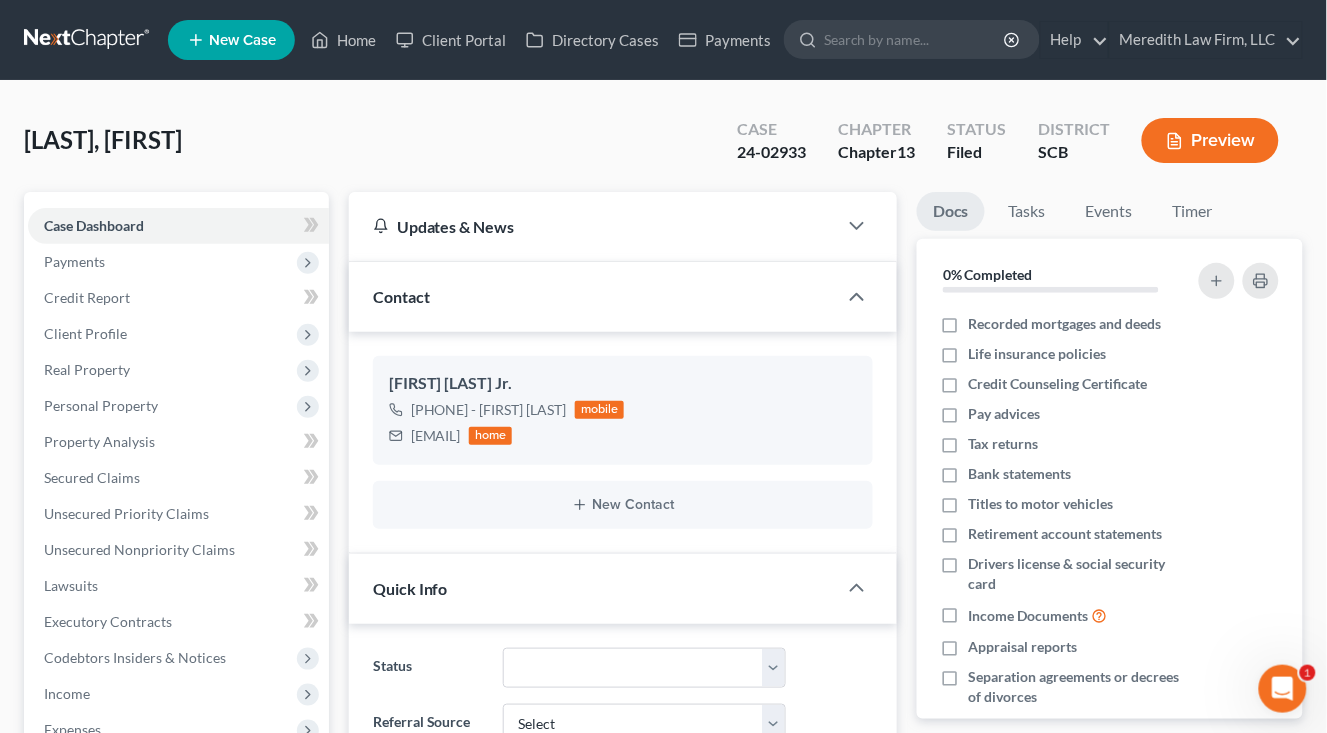 scroll, scrollTop: 1635, scrollLeft: 0, axis: vertical 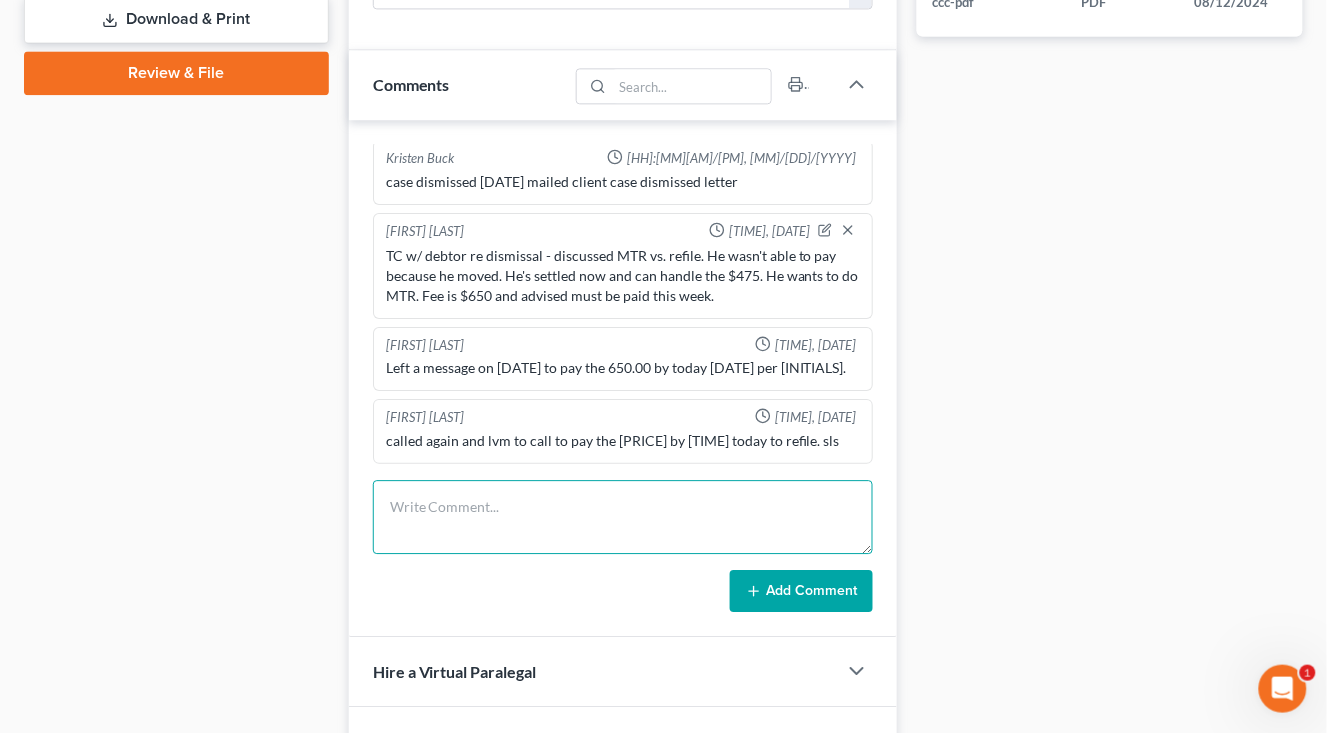 drag, startPoint x: 691, startPoint y: 504, endPoint x: 698, endPoint y: 496, distance: 10.630146 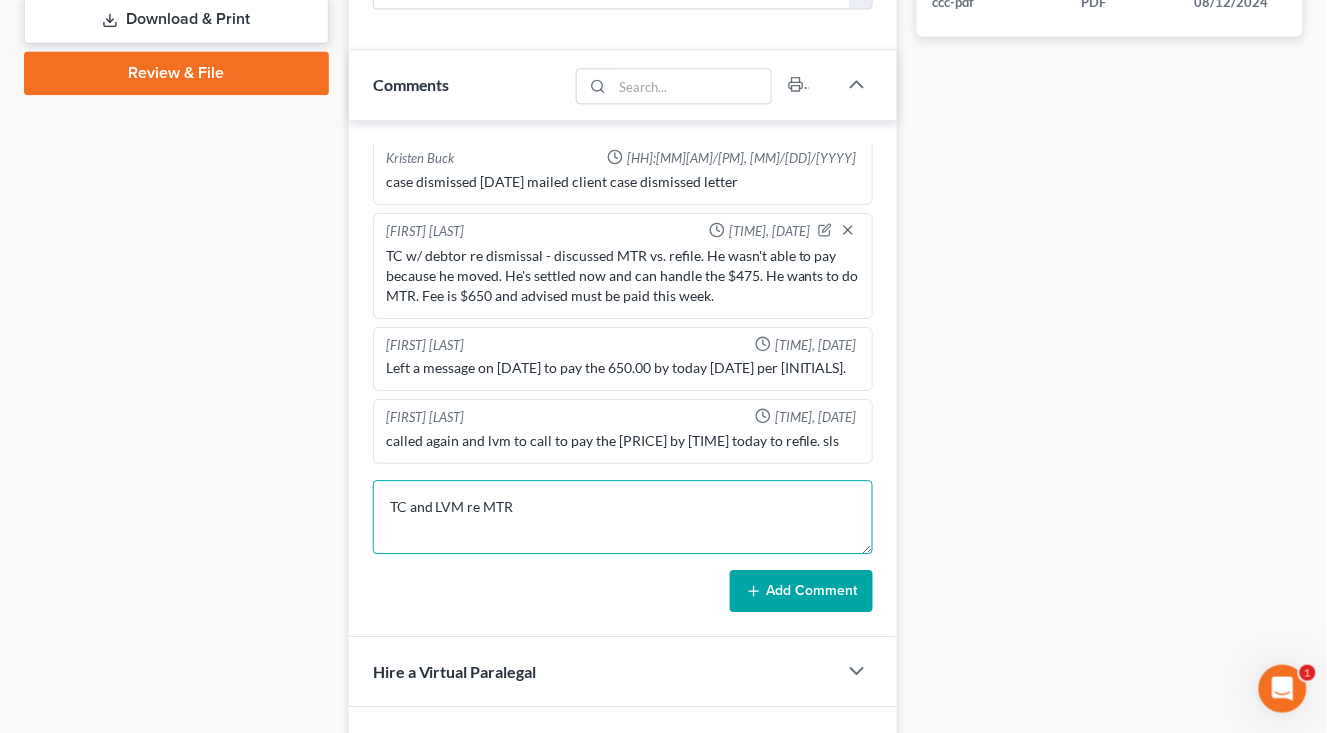 type on "TC and LVM re MTR" 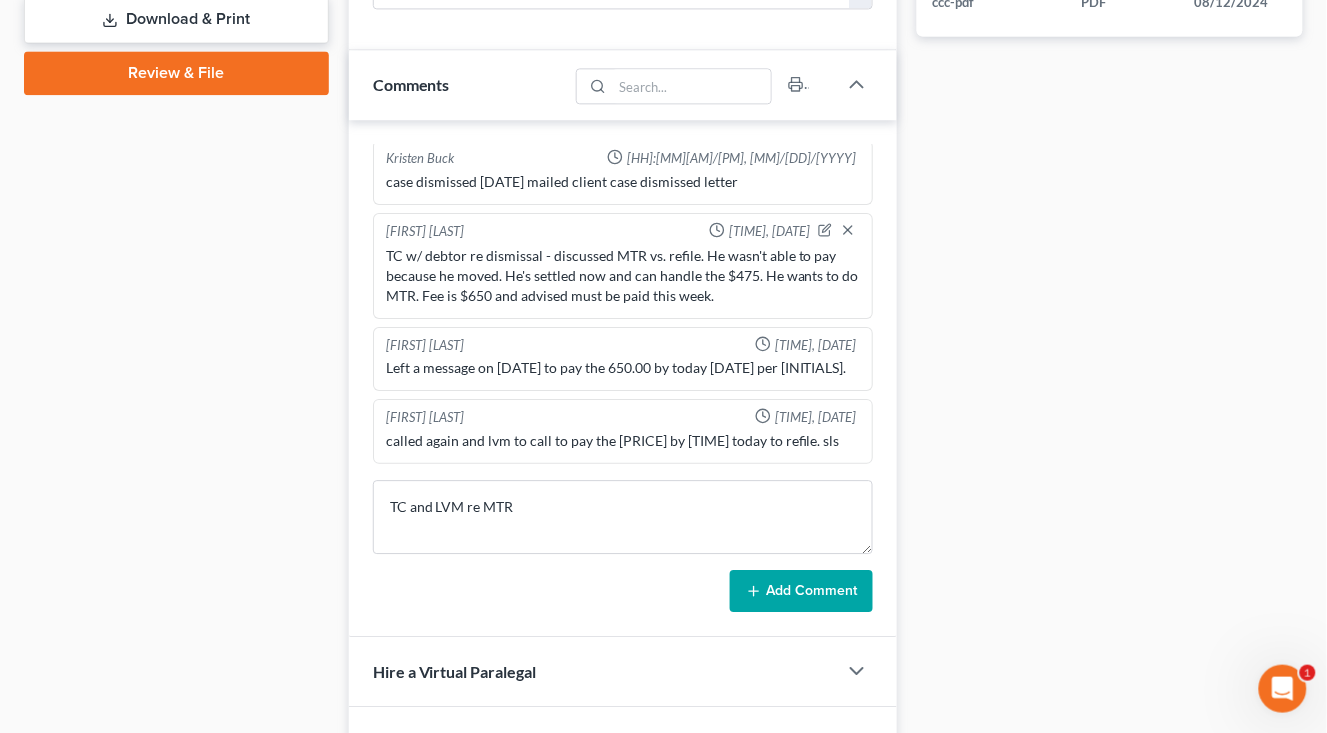 click on "Add Comment" at bounding box center [801, 591] 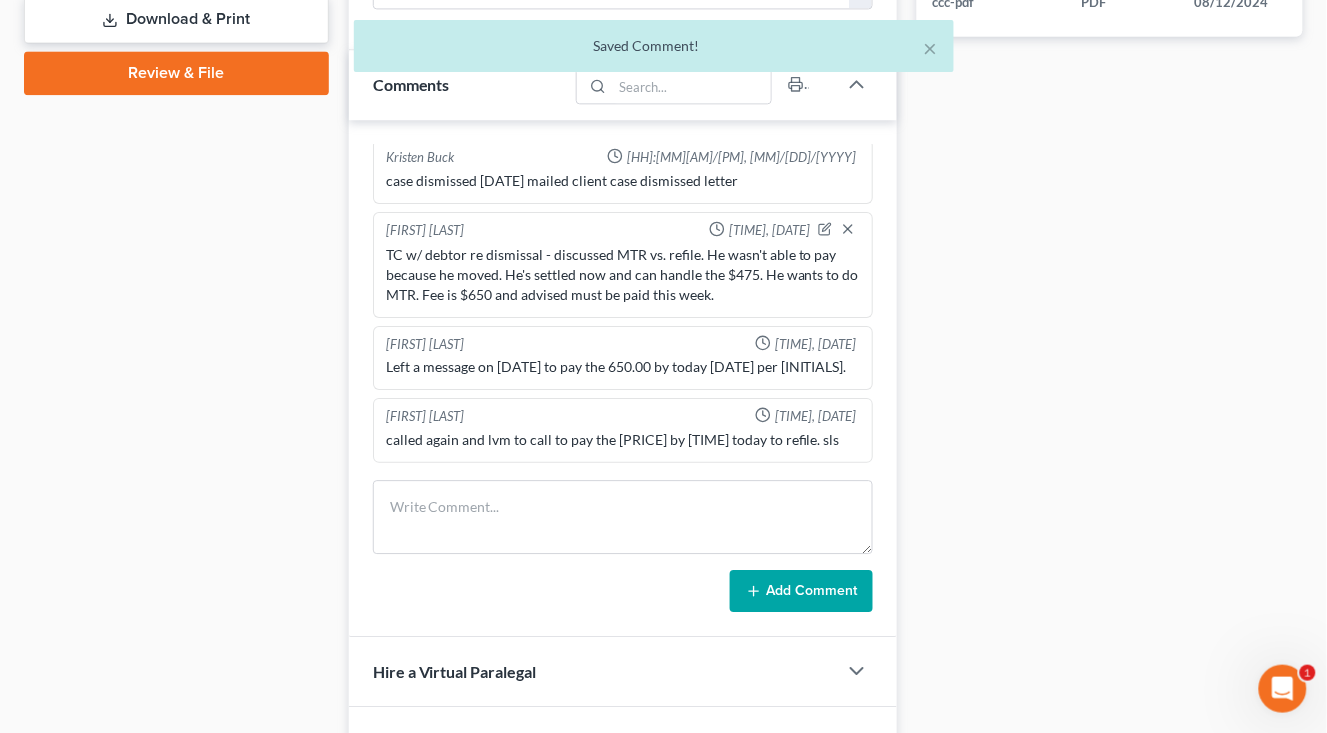 scroll, scrollTop: 1710, scrollLeft: 0, axis: vertical 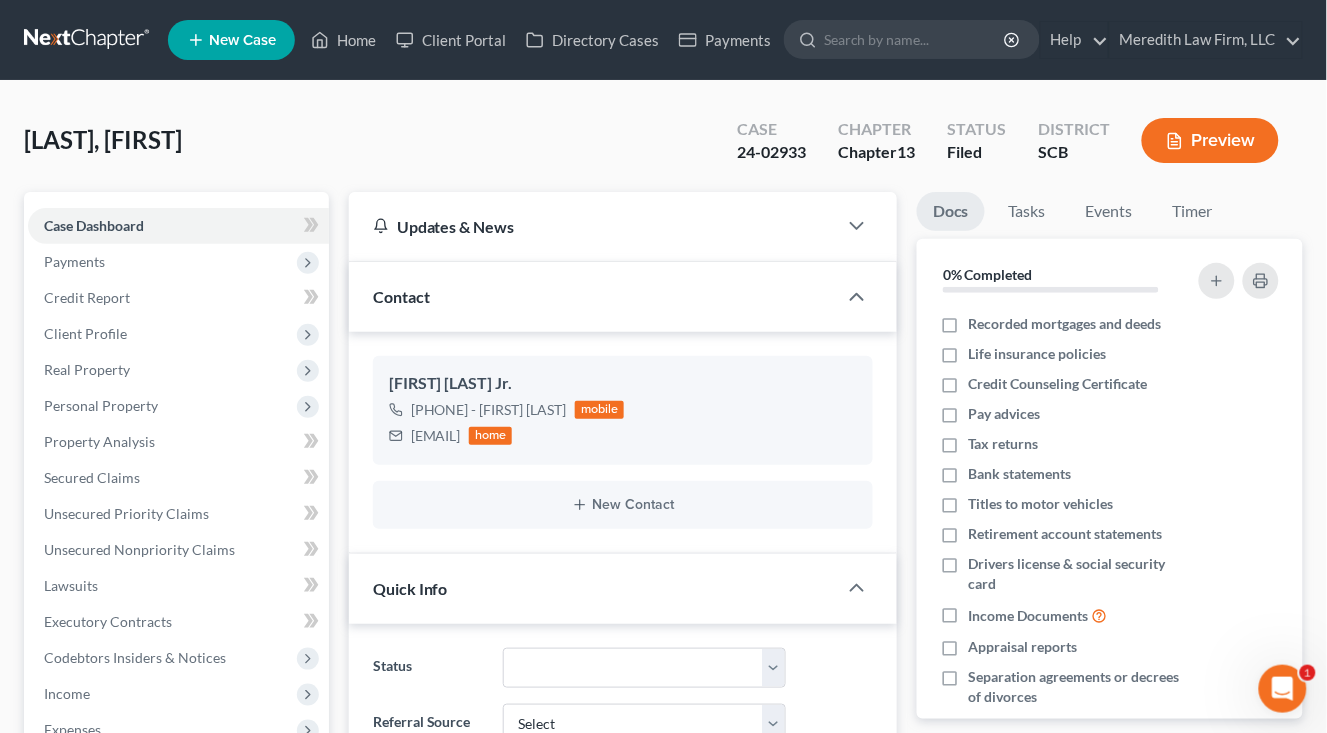 click at bounding box center [88, 40] 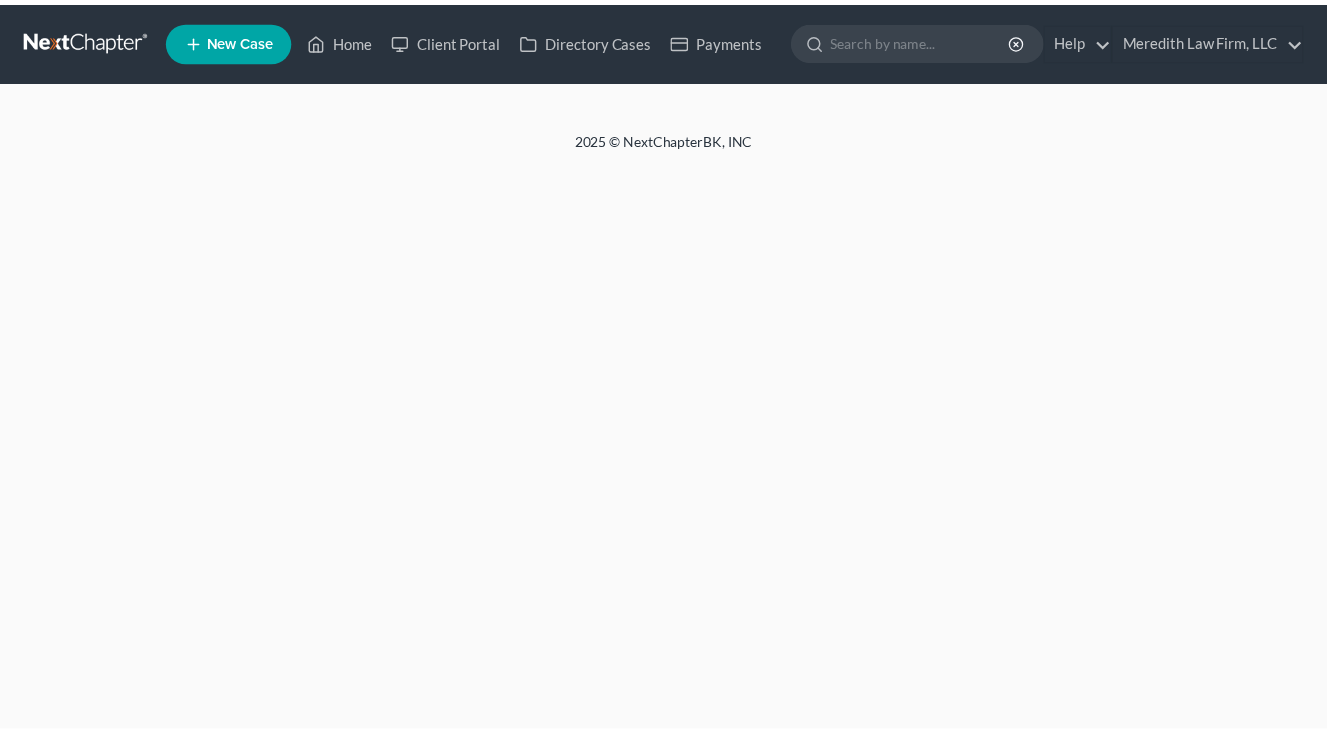 scroll, scrollTop: 0, scrollLeft: 0, axis: both 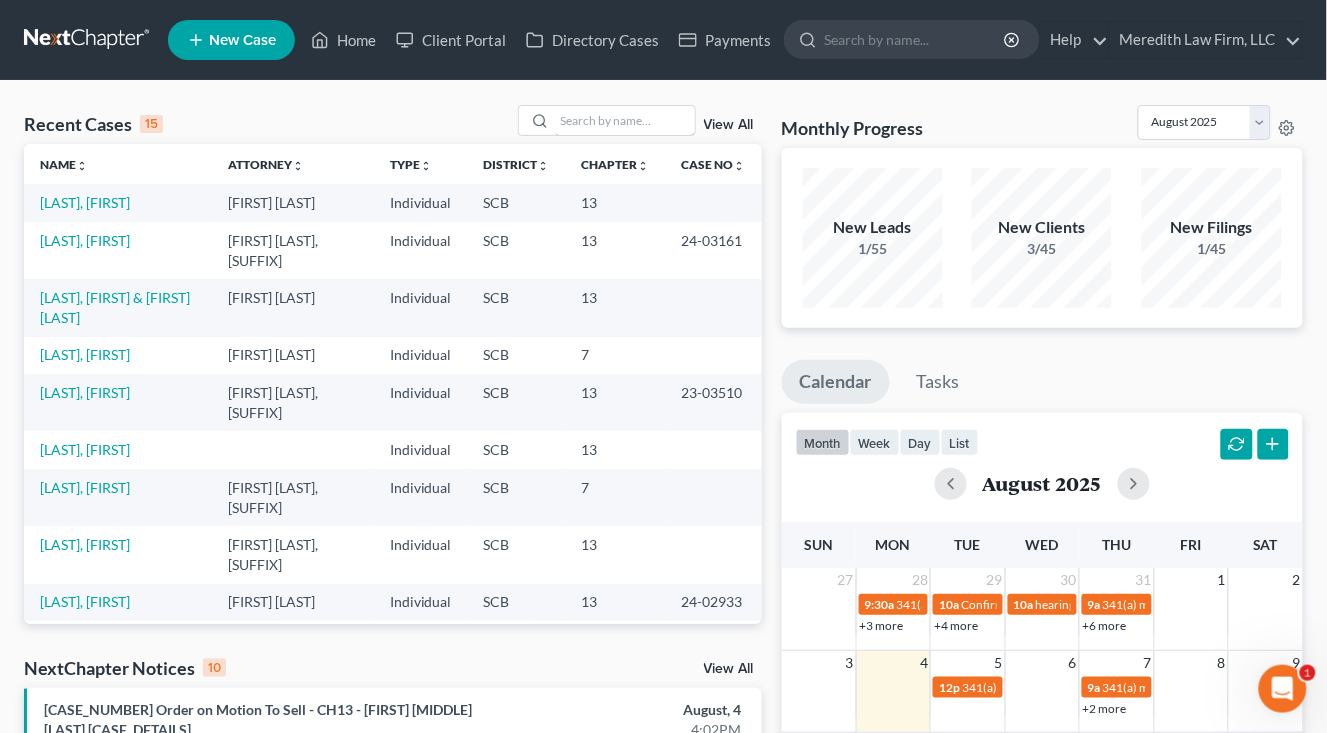 click at bounding box center [625, 120] 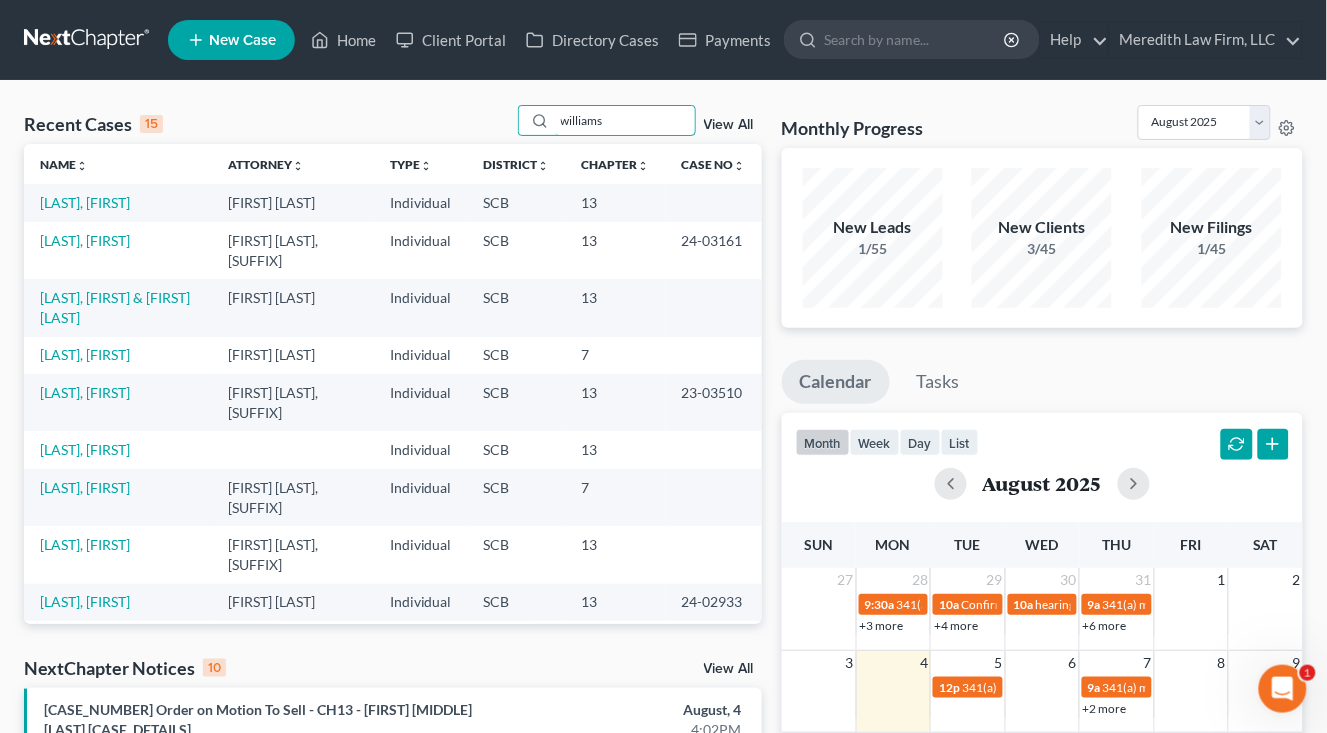 type on "williams" 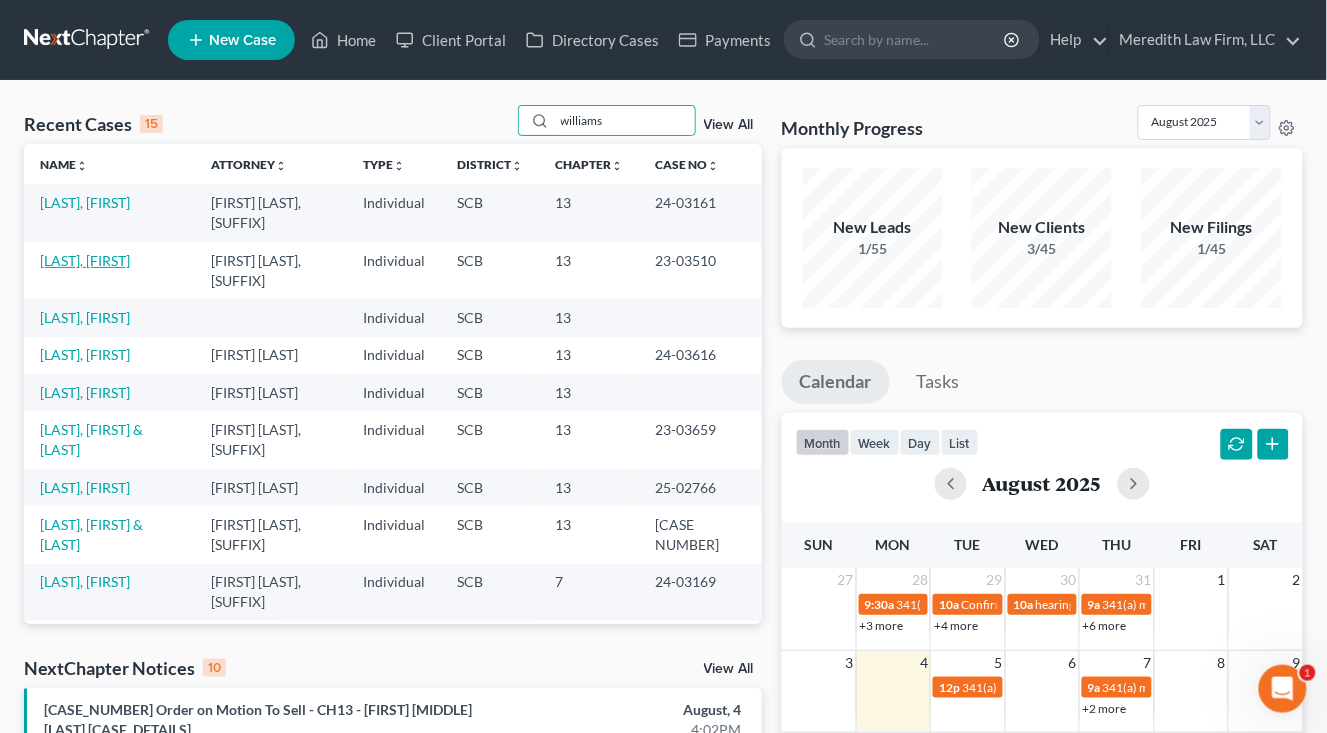 click on "[LAST], [FIRST]" at bounding box center [85, 260] 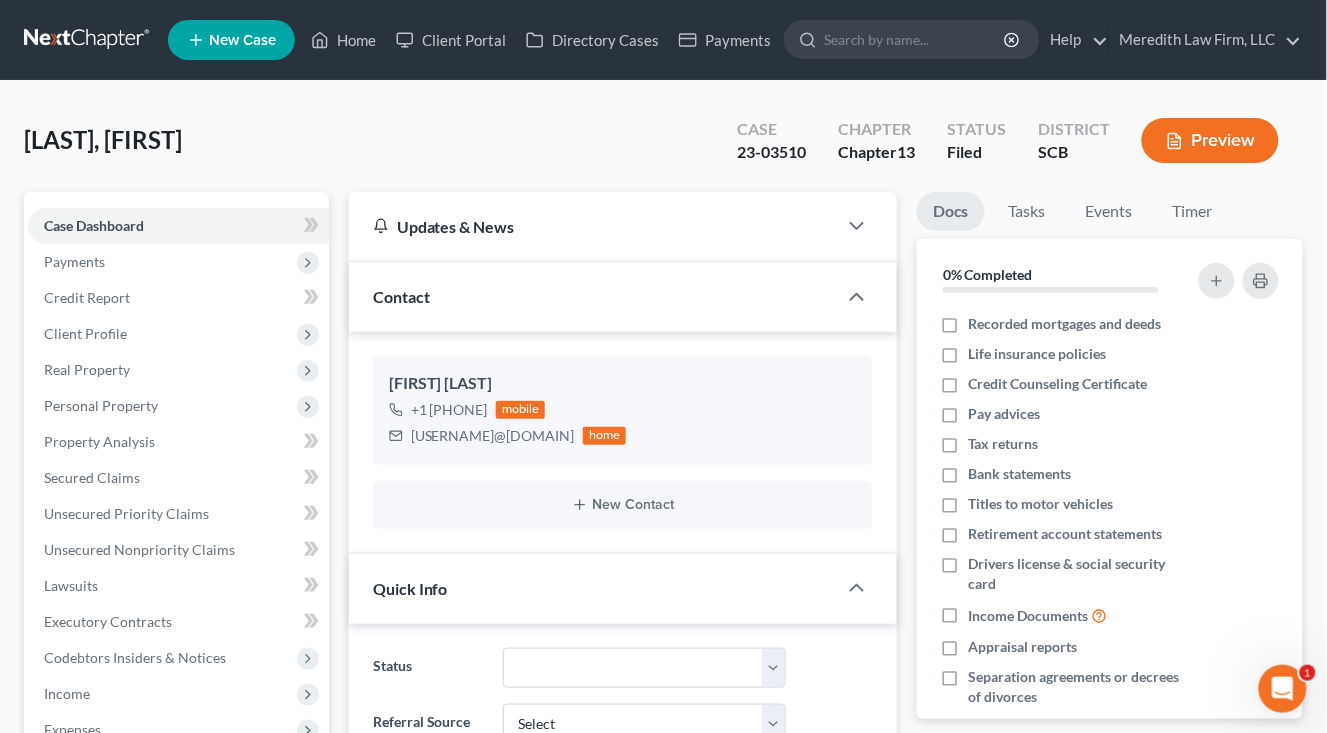 select on "0" 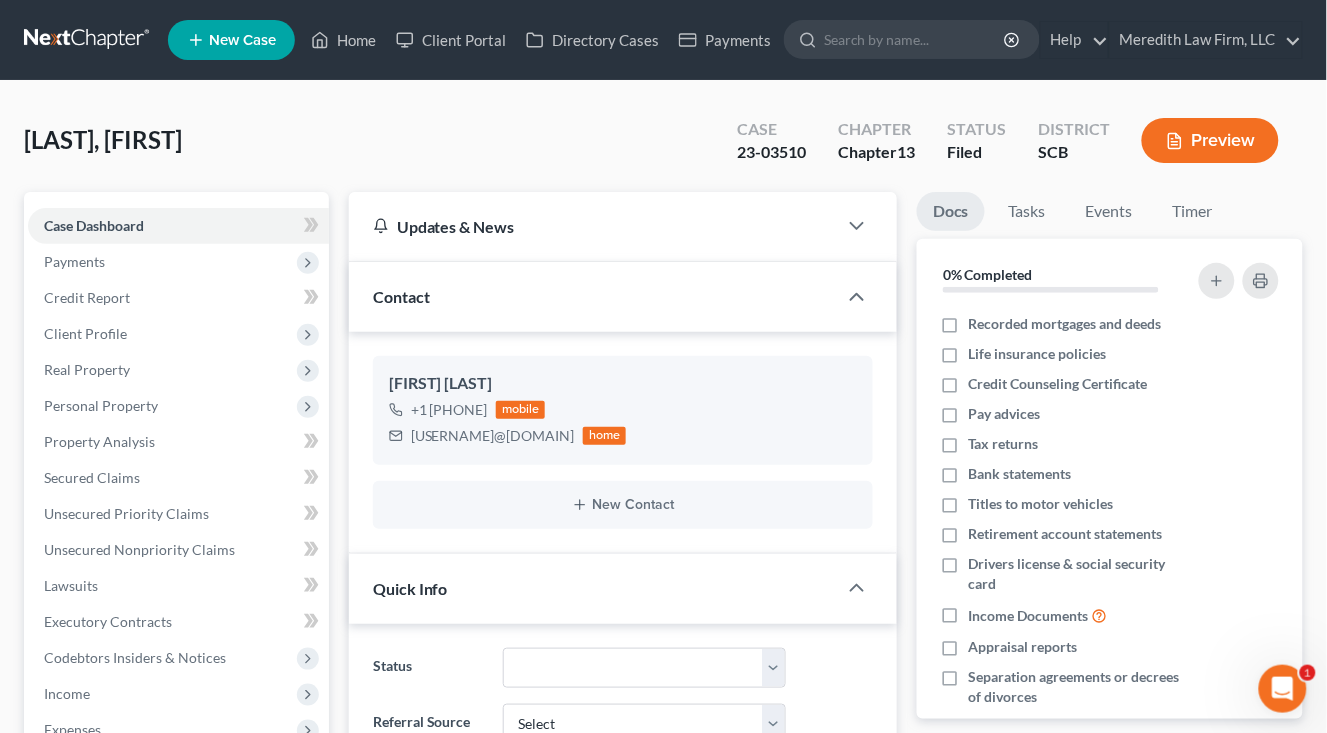 scroll, scrollTop: 910, scrollLeft: 0, axis: vertical 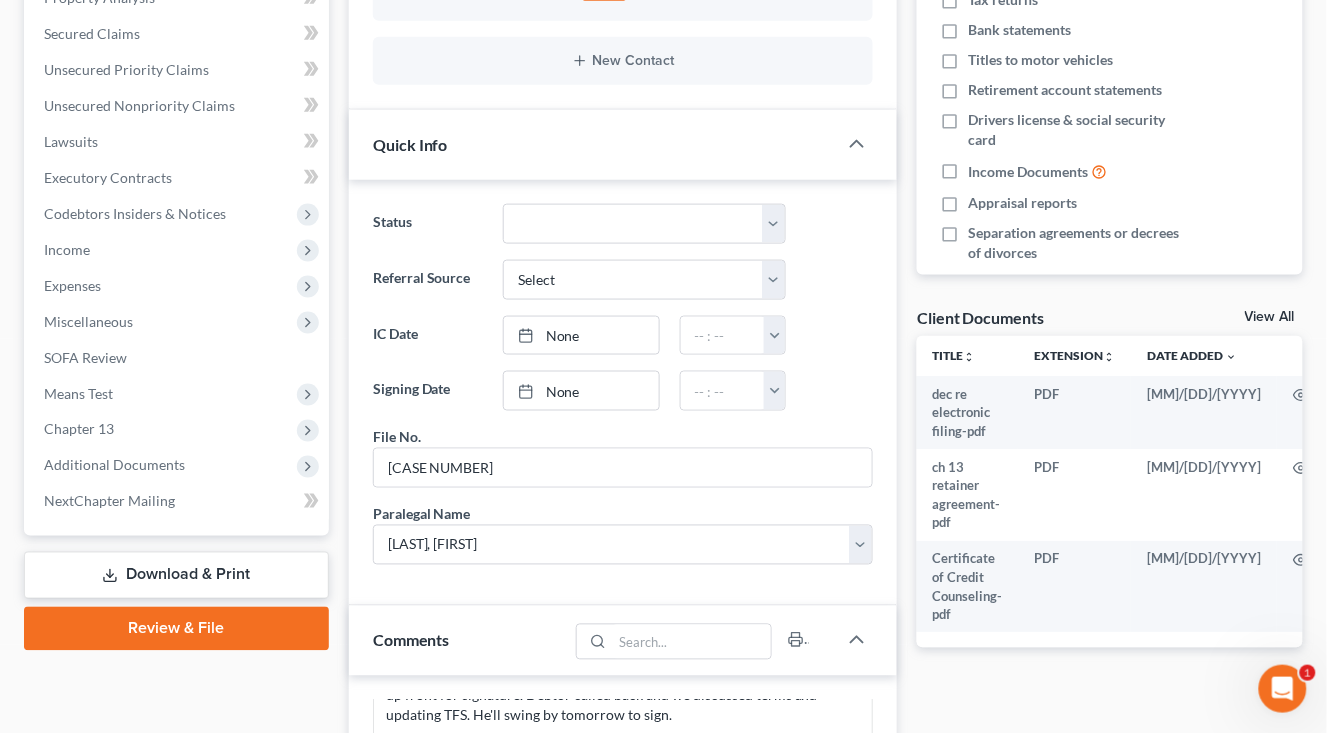 click on "Income" at bounding box center [67, 249] 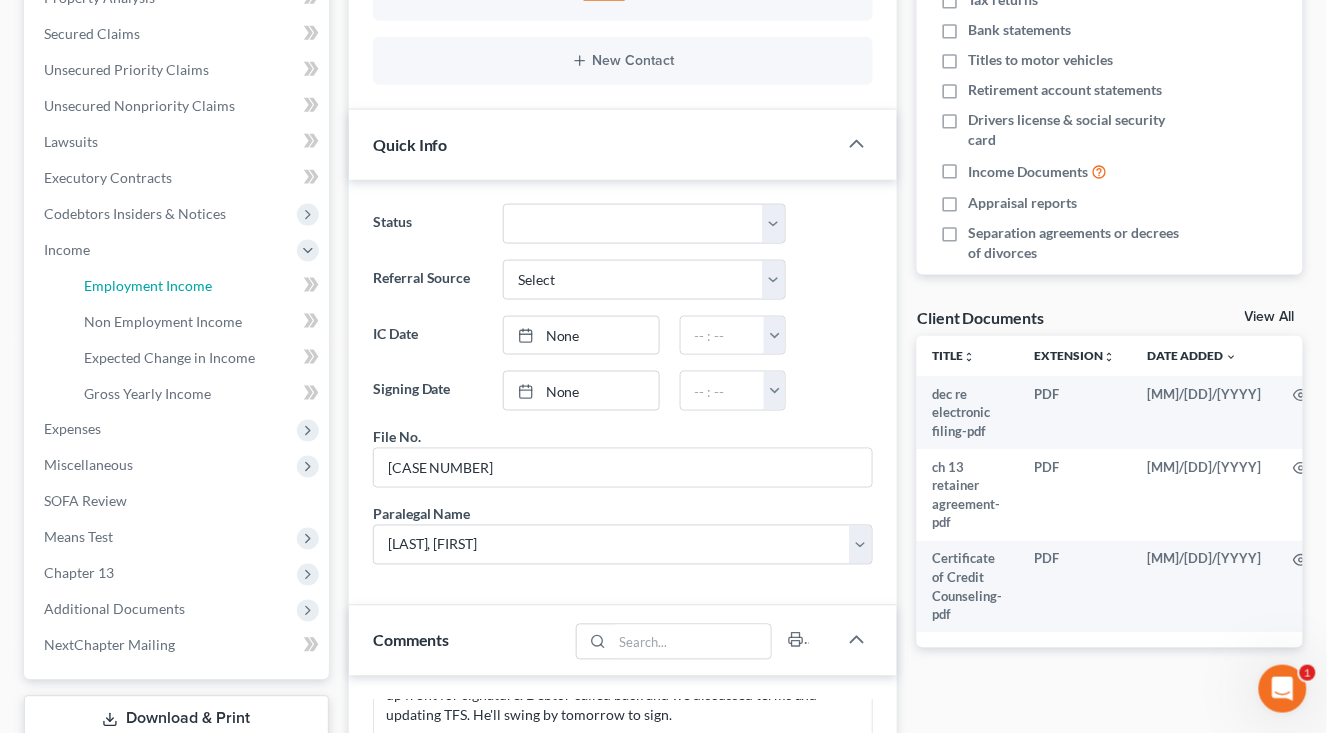 click on "Employment Income" at bounding box center [198, 286] 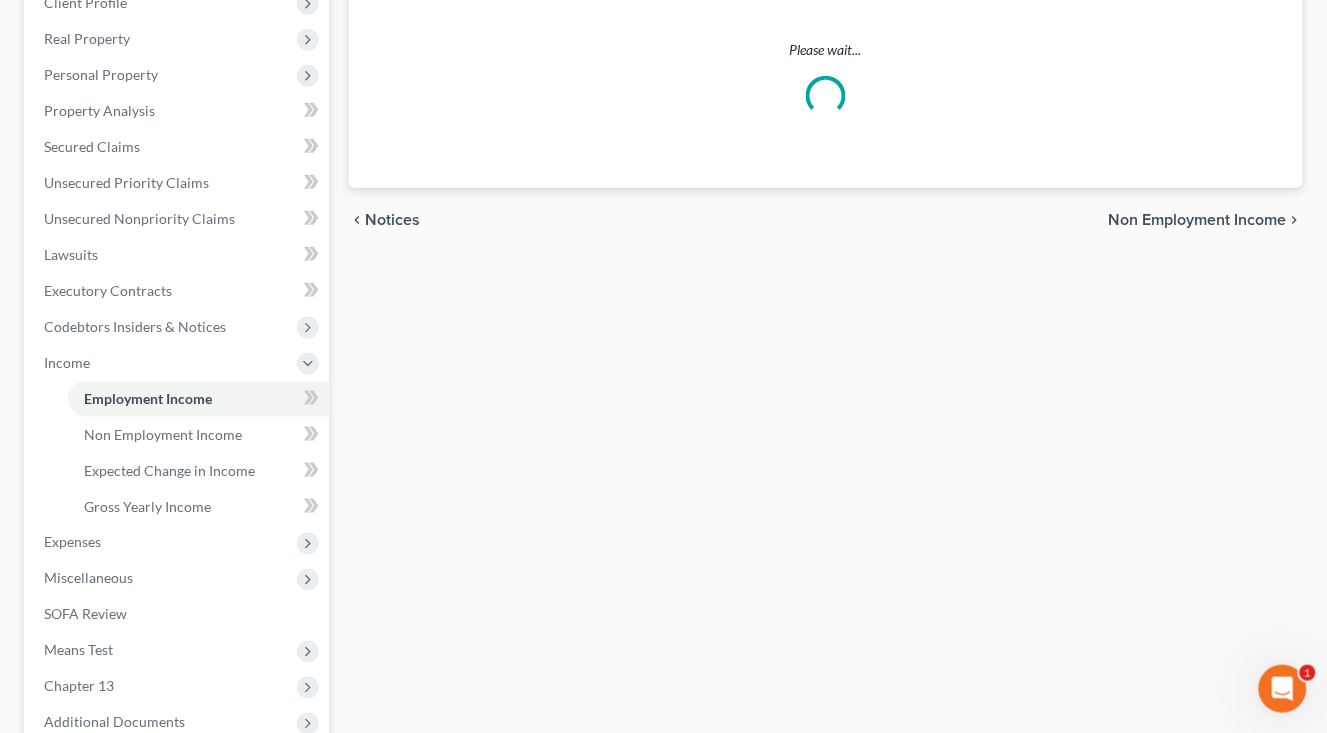 scroll, scrollTop: 0, scrollLeft: 0, axis: both 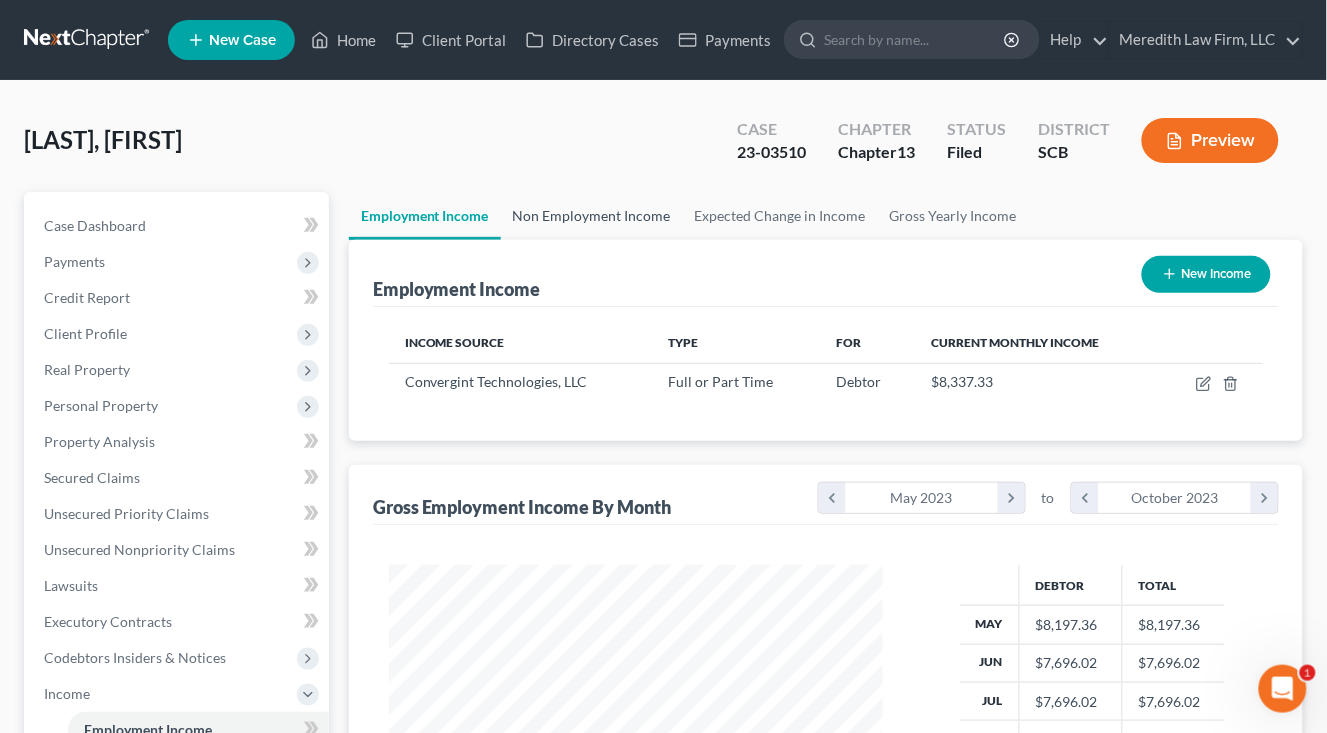 click on "Non Employment Income" at bounding box center (592, 216) 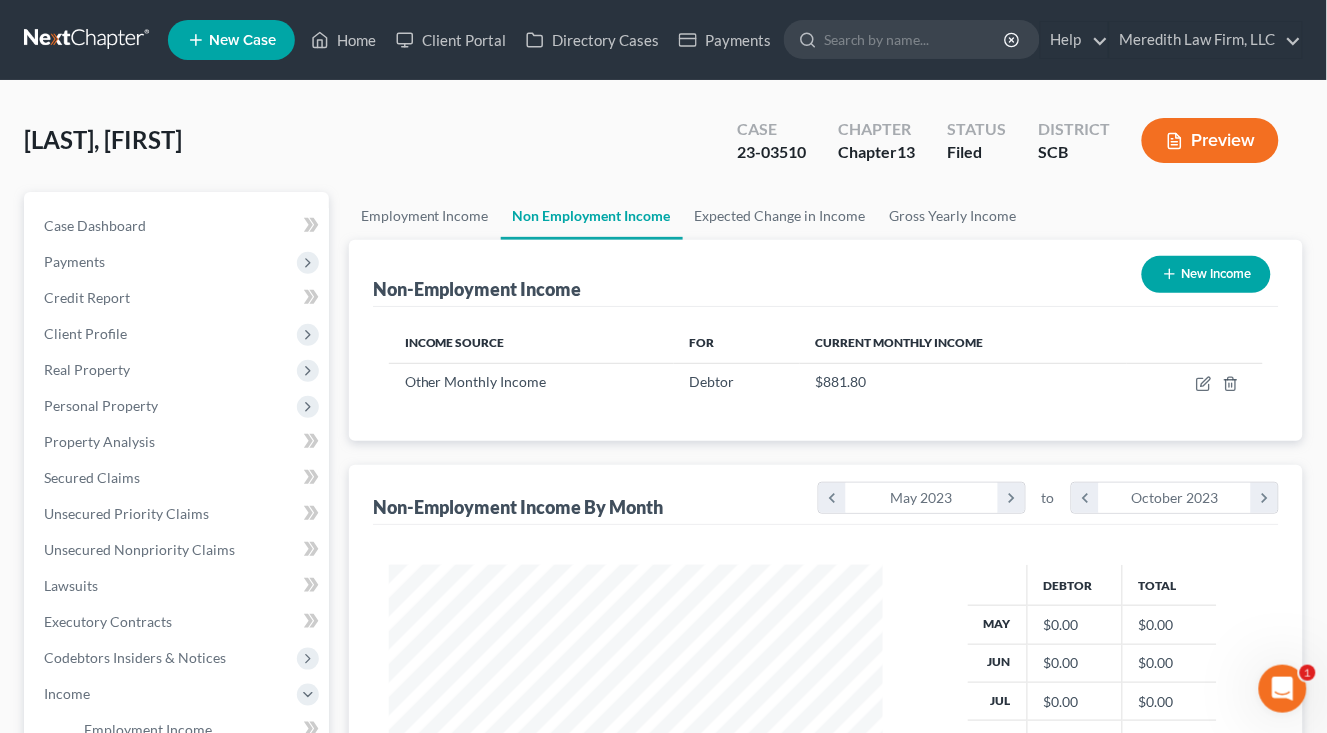 scroll, scrollTop: 999641, scrollLeft: 999466, axis: both 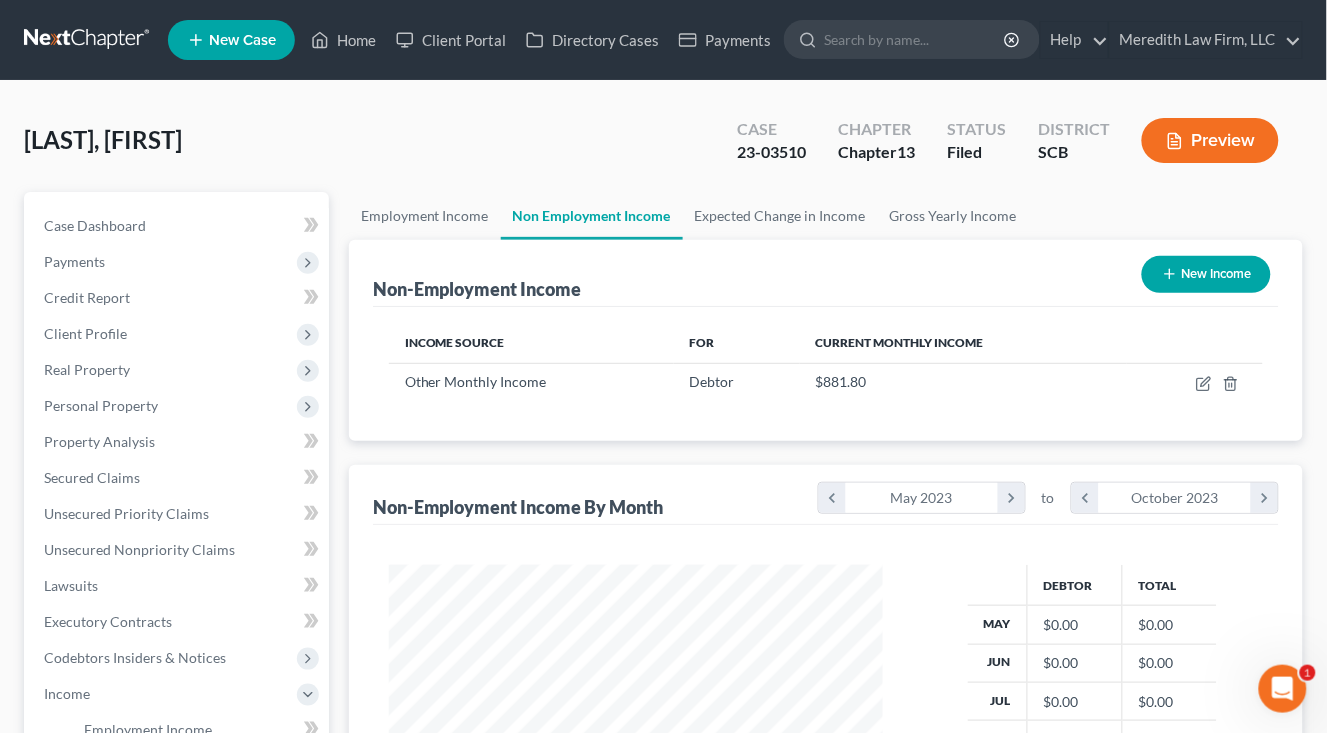 click on "Preview" at bounding box center [1210, 140] 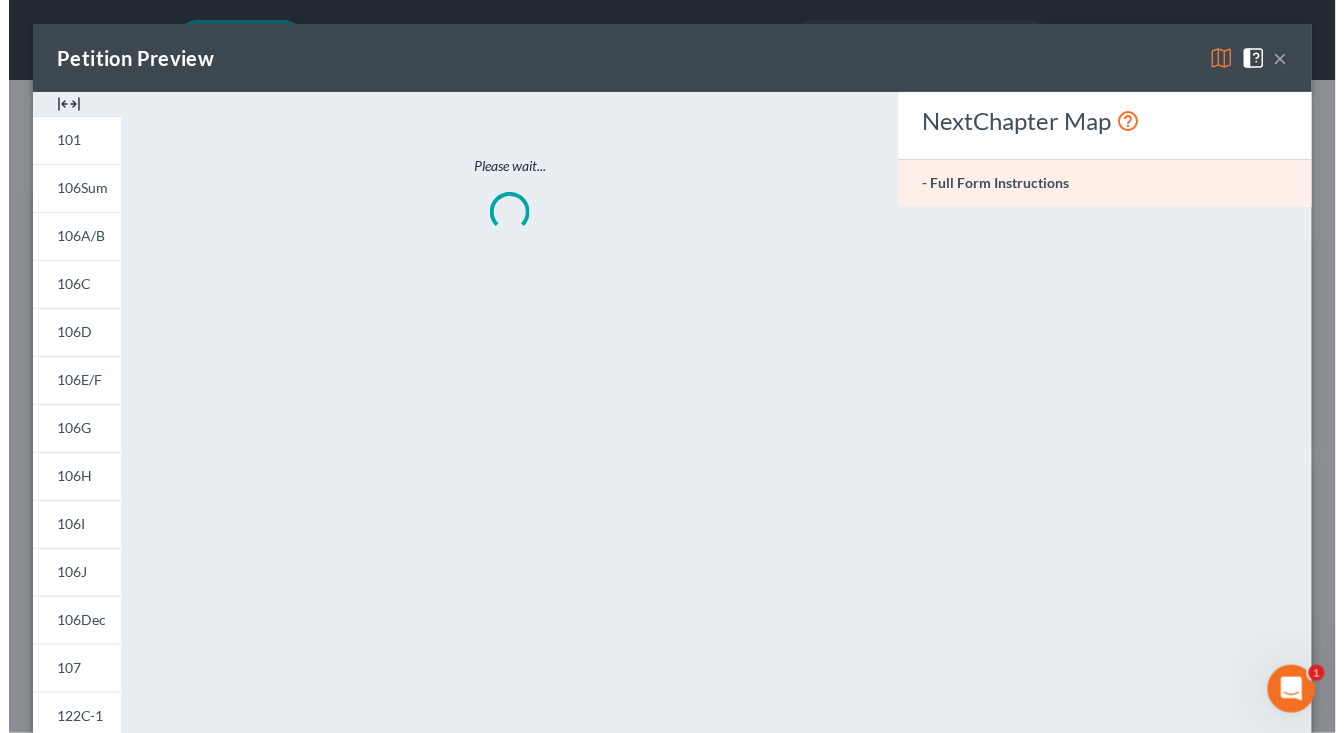 scroll, scrollTop: 999641, scrollLeft: 999458, axis: both 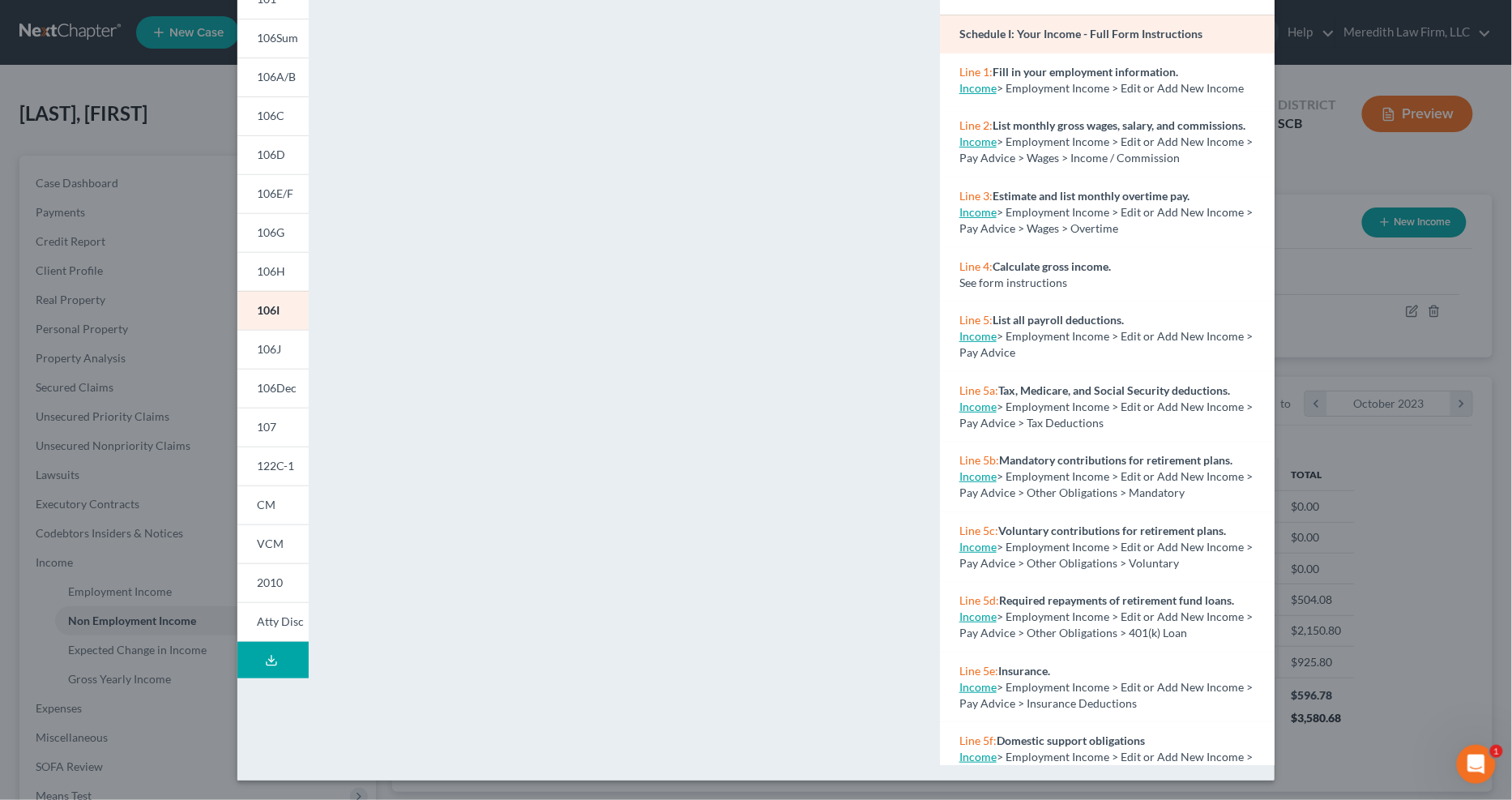 click on "106J" at bounding box center [273, 349] 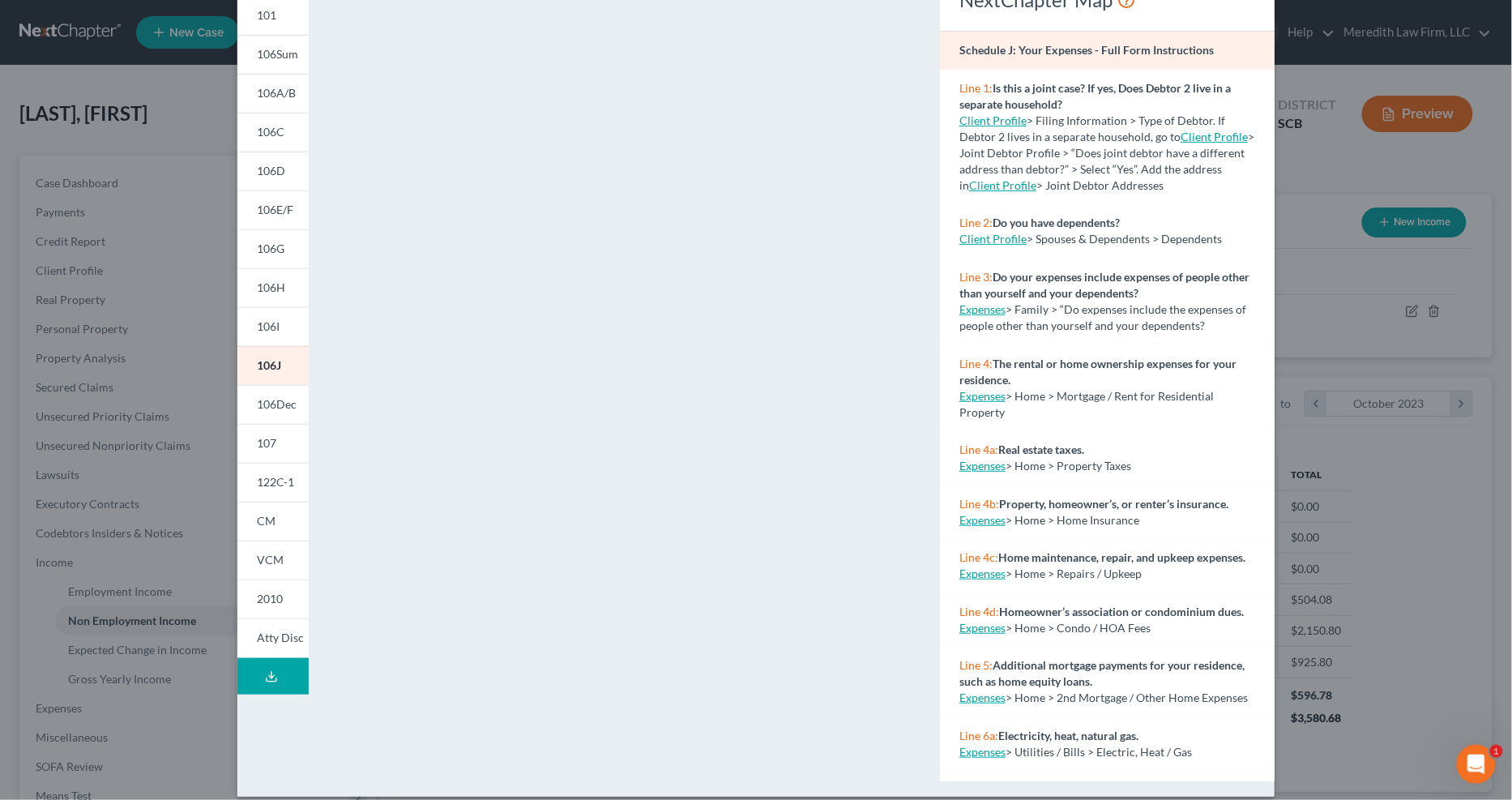 scroll, scrollTop: 114, scrollLeft: 0, axis: vertical 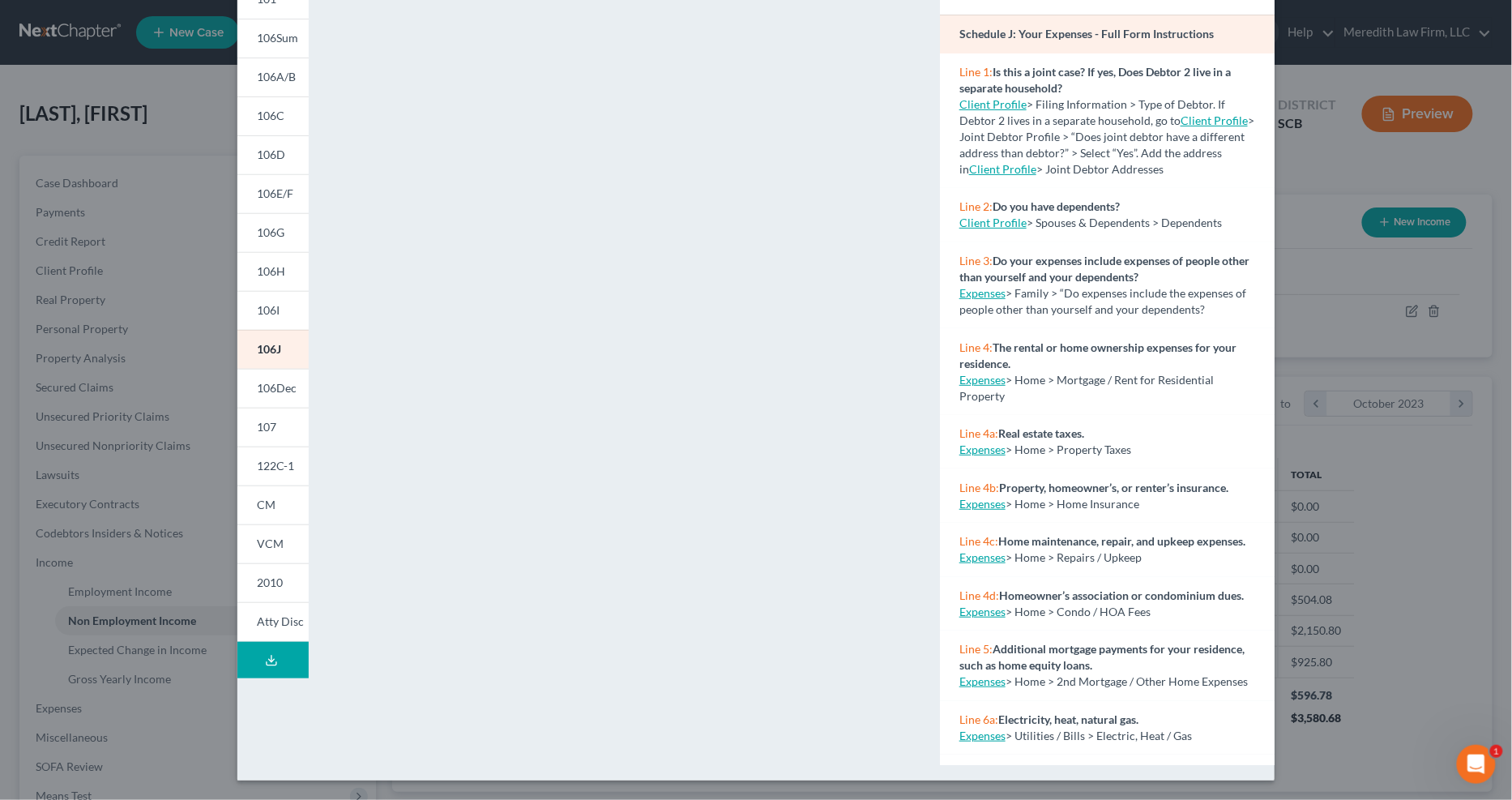 click on "122C-1" at bounding box center [273, 466] 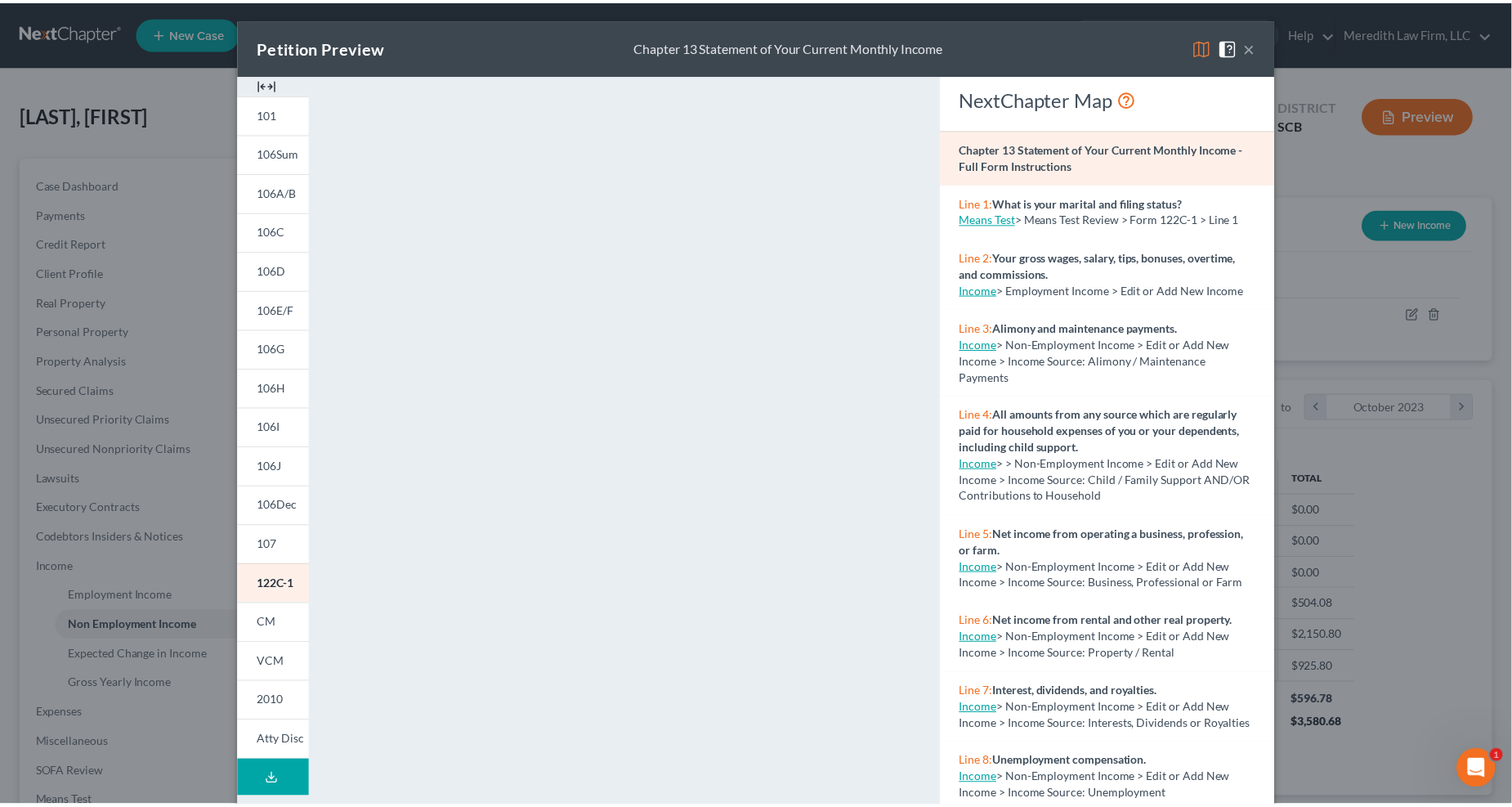 scroll, scrollTop: 0, scrollLeft: 0, axis: both 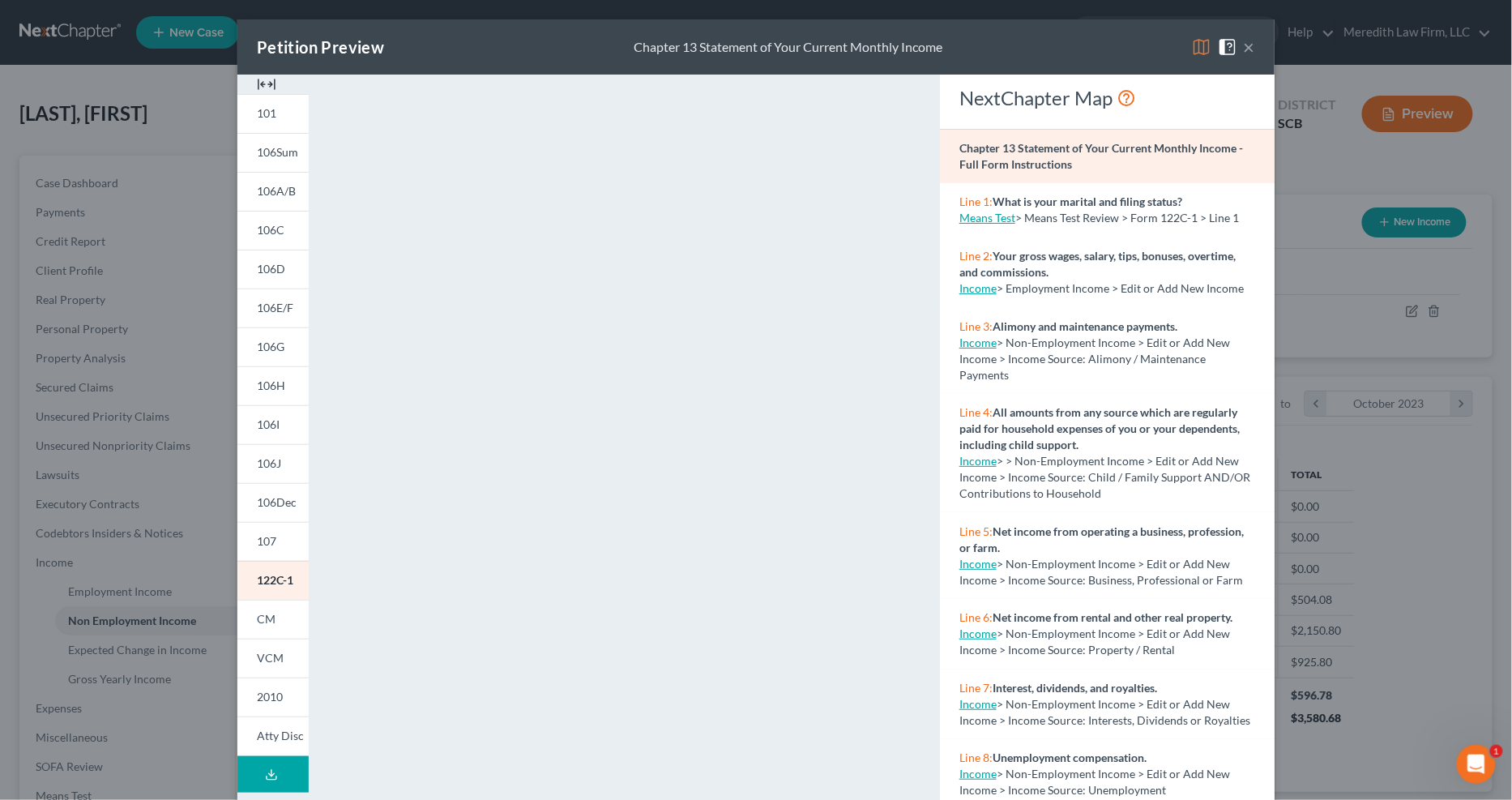 drag, startPoint x: 1240, startPoint y: 36, endPoint x: 1225, endPoint y: 45, distance: 17.49286 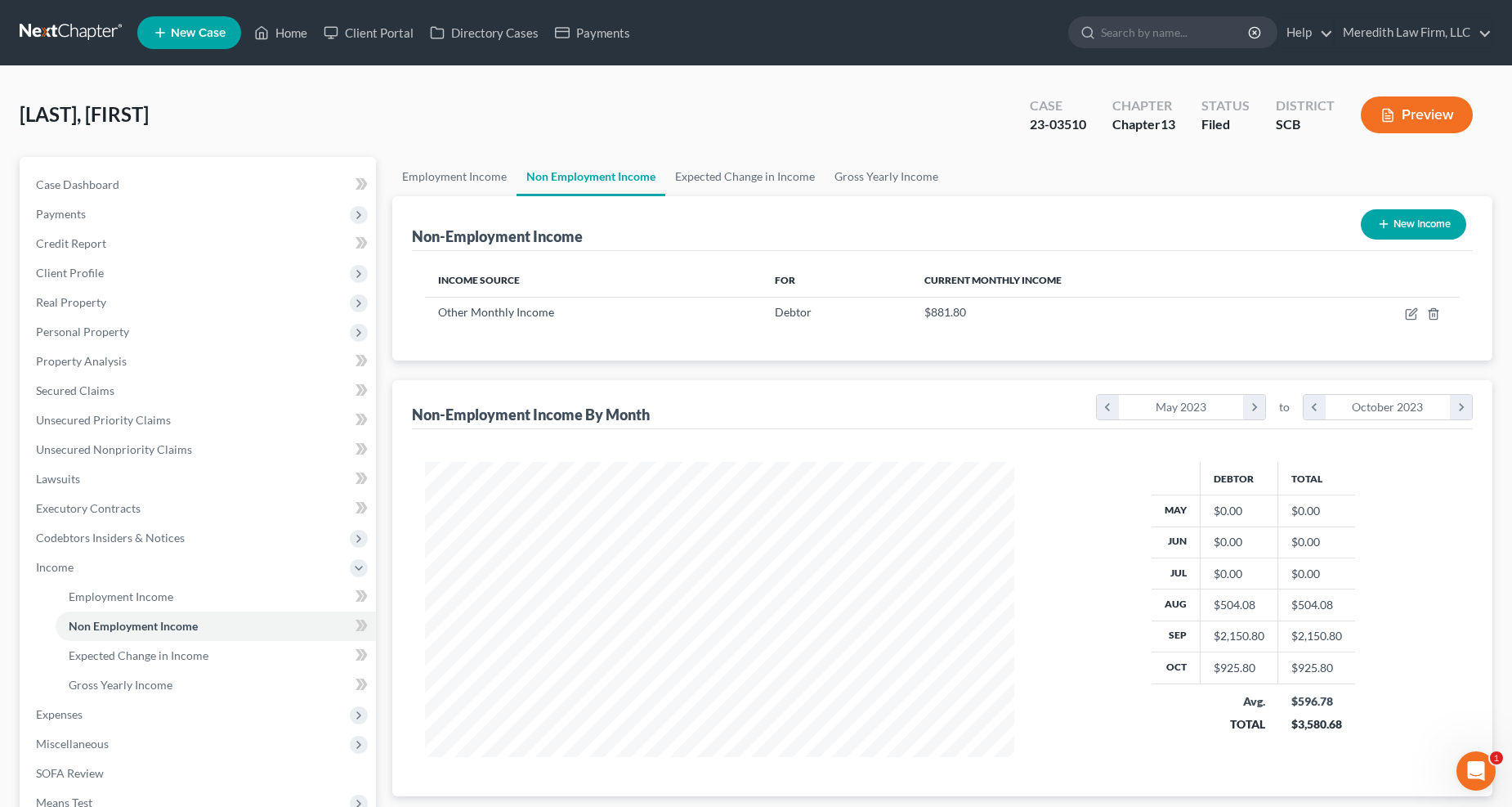 scroll, scrollTop: 295, scrollLeft: 623, axis: both 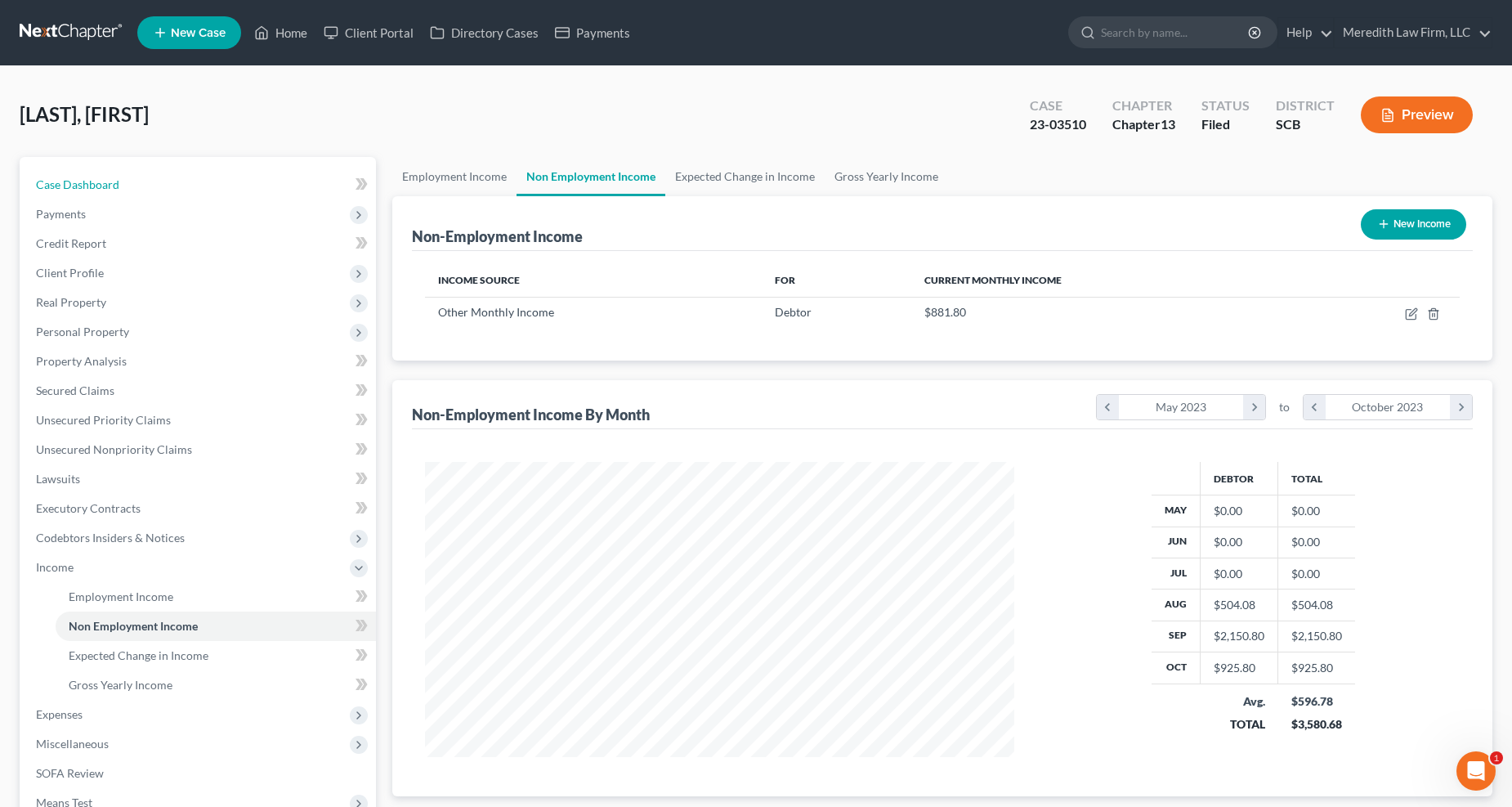 click on "Case Dashboard" at bounding box center (199, 185) 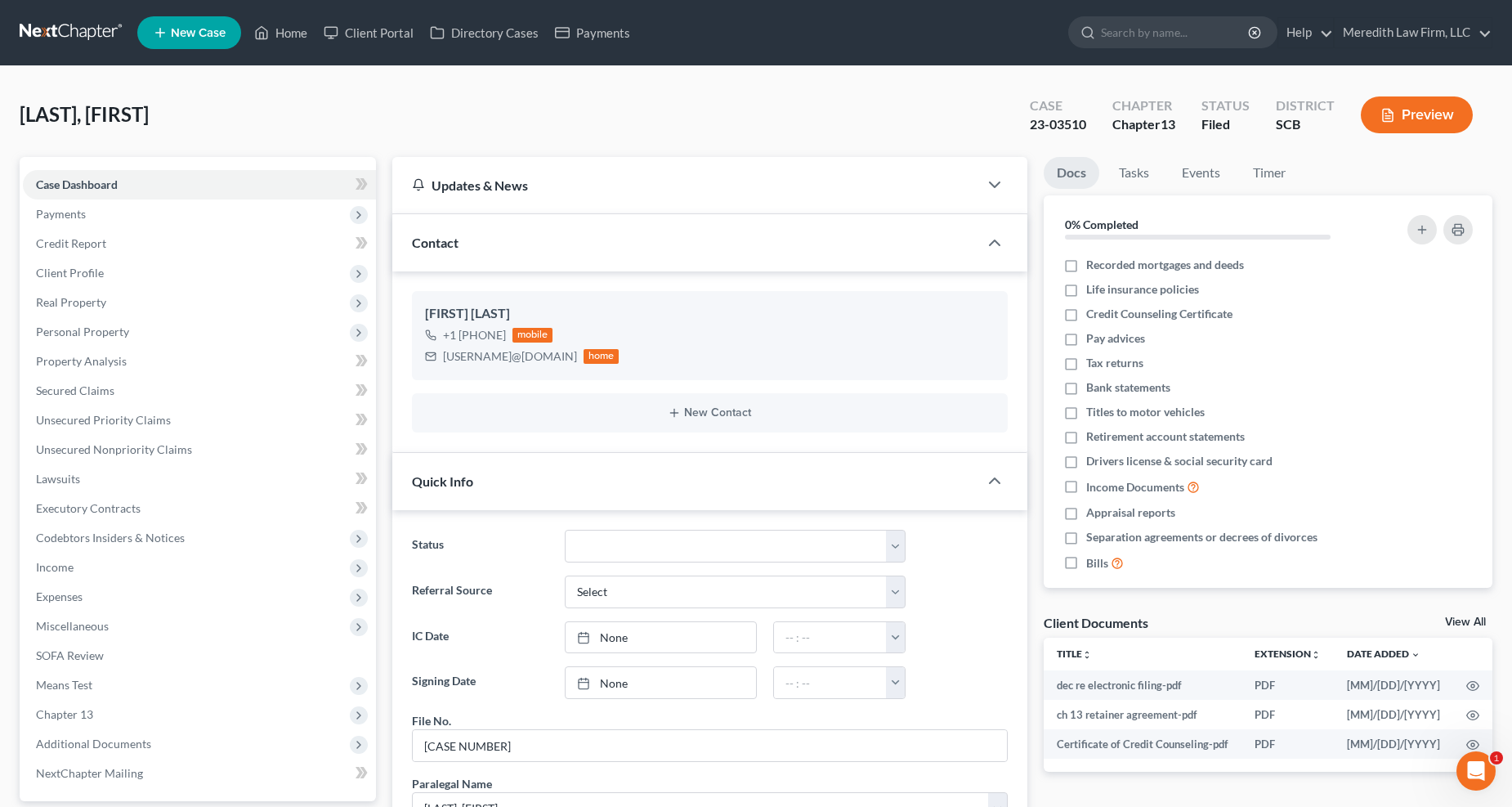 scroll, scrollTop: 635, scrollLeft: 0, axis: vertical 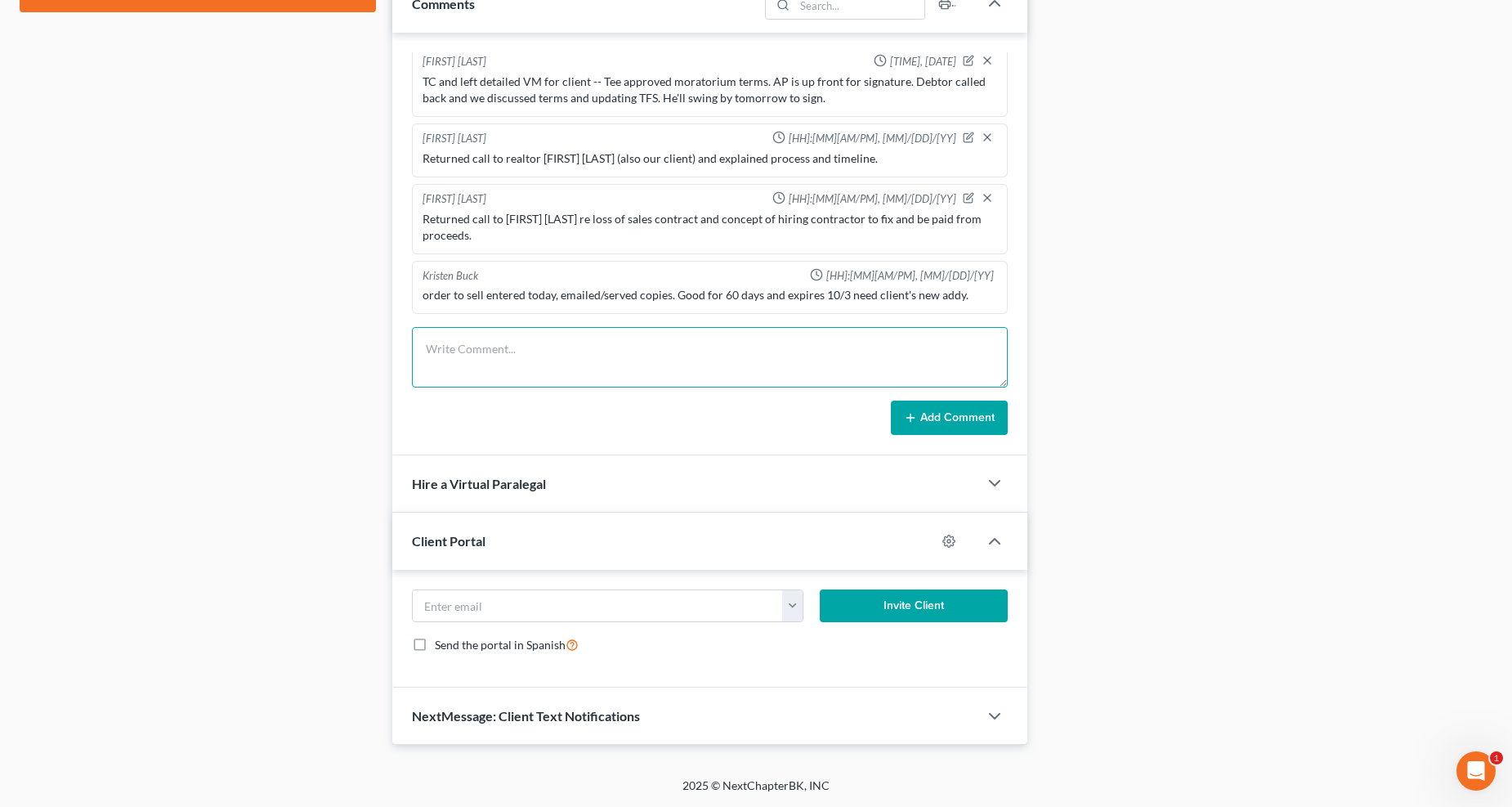 click at bounding box center (709, 357) 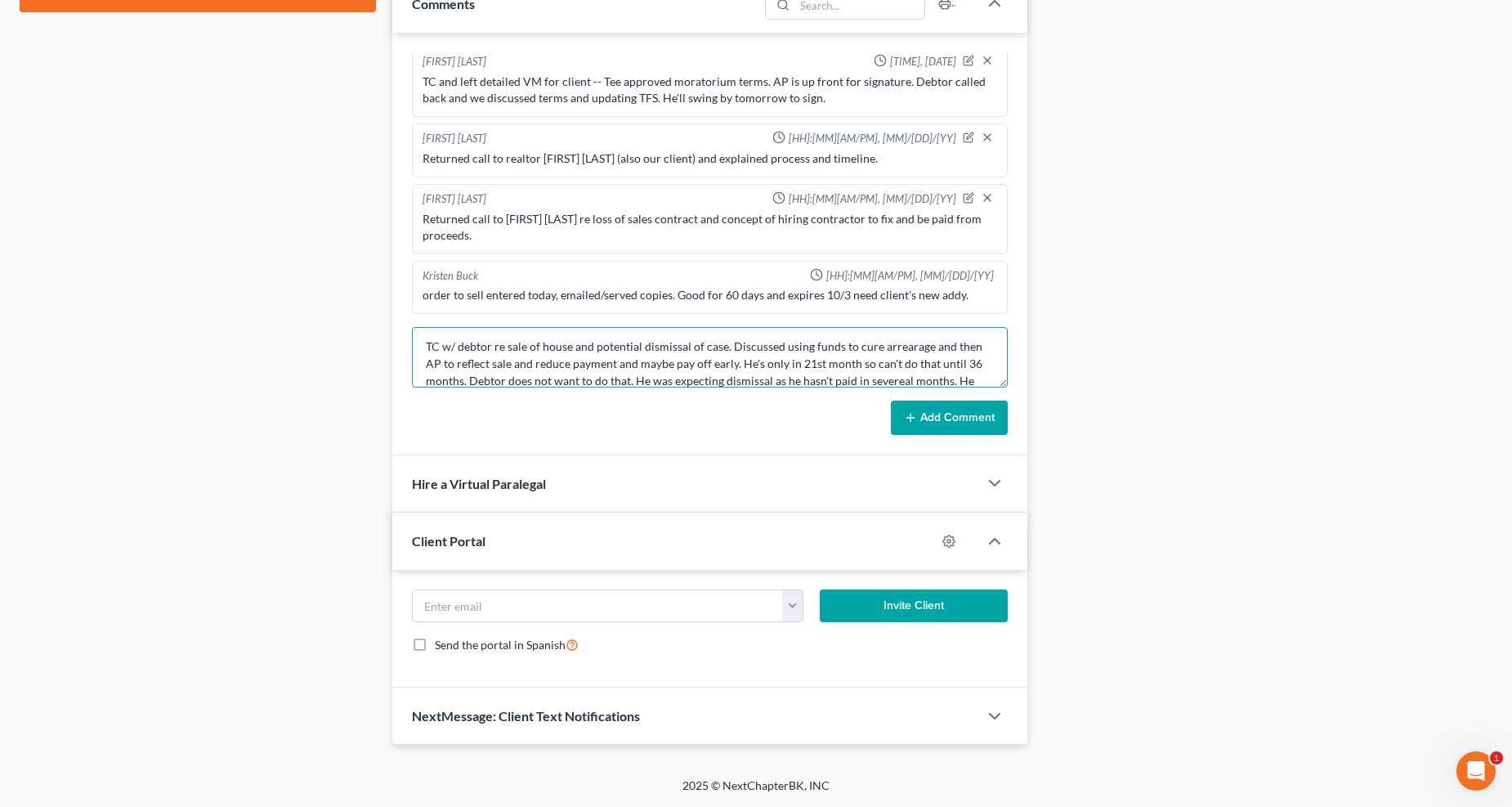 scroll, scrollTop: 20, scrollLeft: 0, axis: vertical 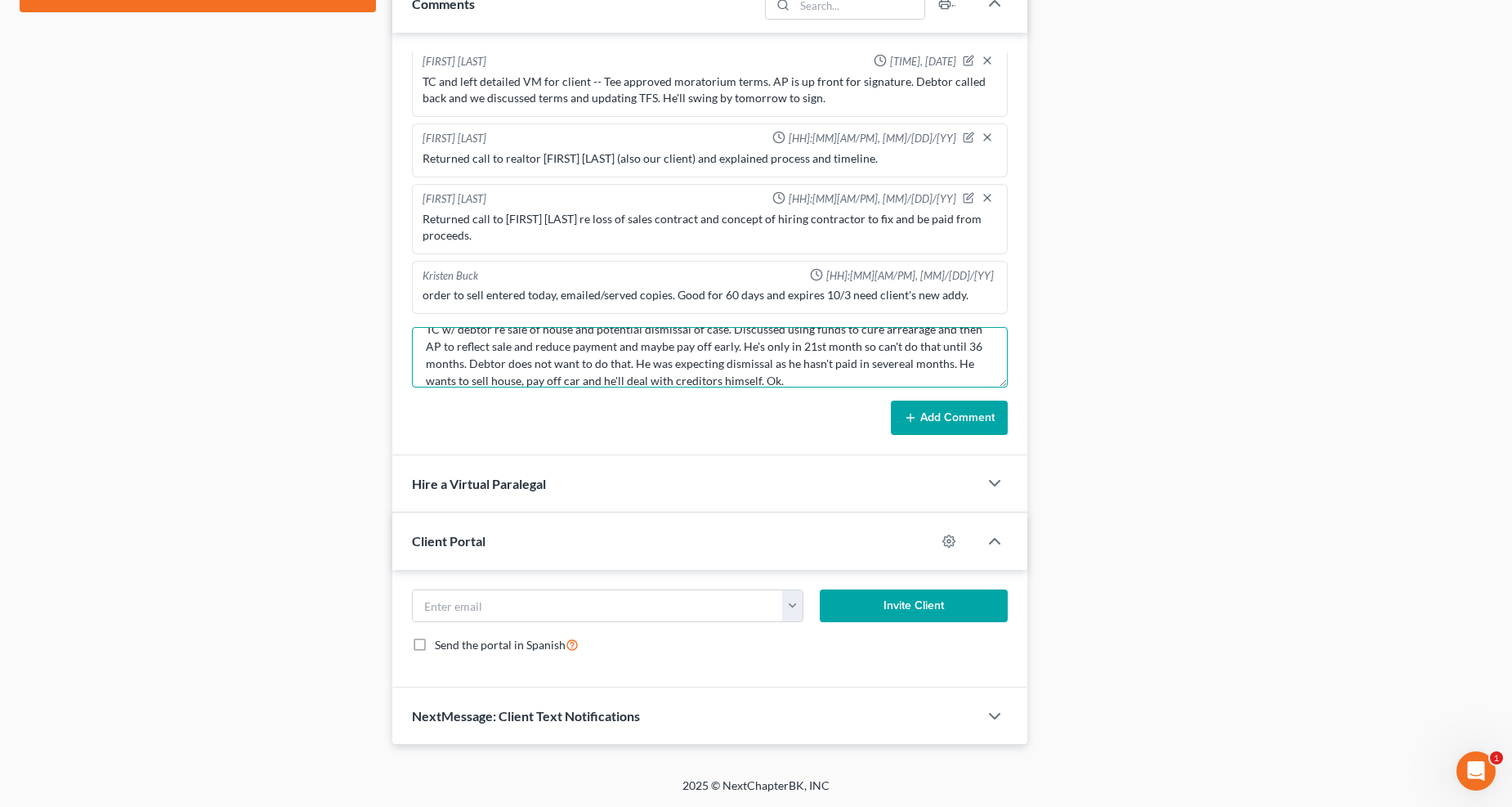 type on "TC w/ debtor re sale of house and potential dismissal of case. Discussed using funds to cure arrearage and then AP to reflect sale and reduce payment and maybe pay off early. He's only in 21st month so can't do that until 36 months. Debtor does not want to do that. He was expecting dismissal as he hasn't paid in severeal months. He wants to sell house, pay off car and he'll deal with creditors himself. Ok." 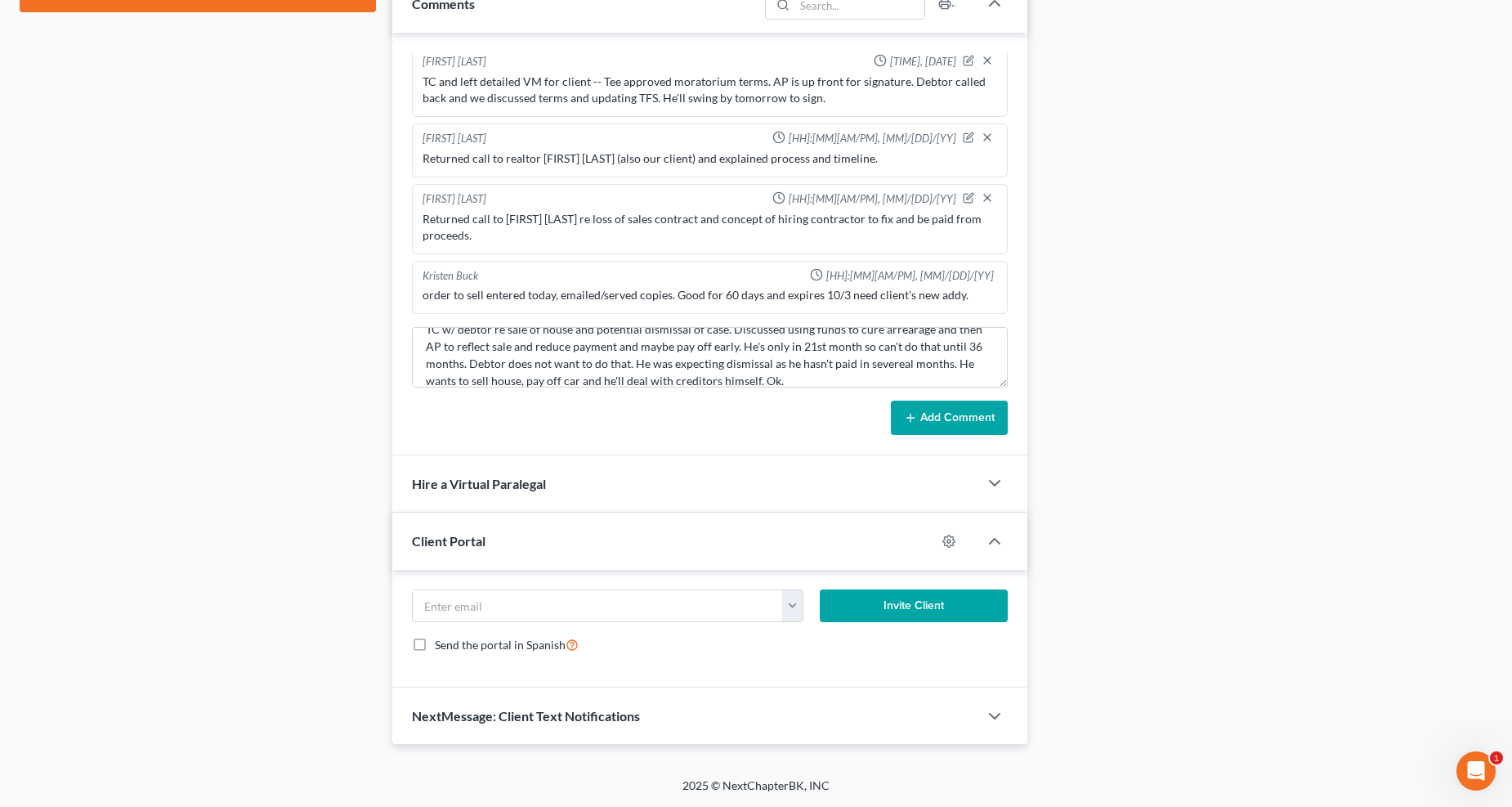 drag, startPoint x: 982, startPoint y: 406, endPoint x: 984, endPoint y: 384, distance: 22.090722 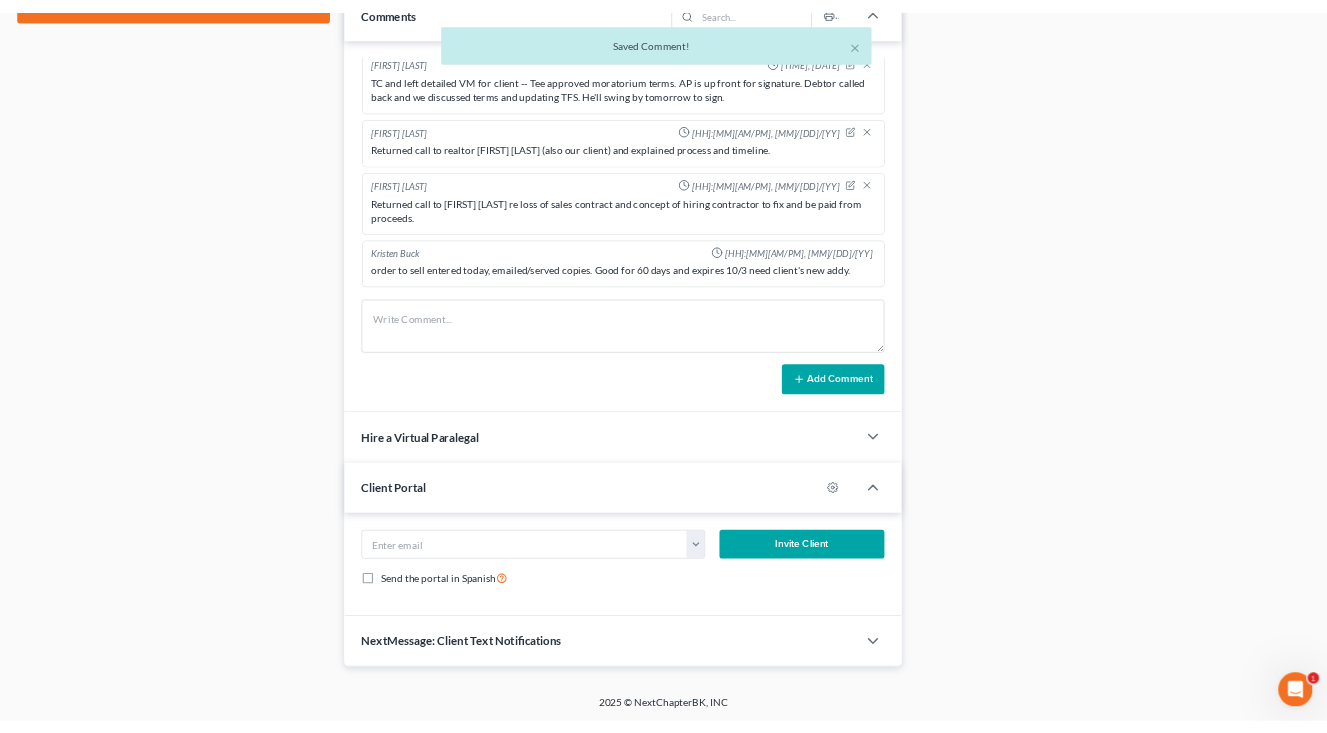 scroll, scrollTop: 0, scrollLeft: 0, axis: both 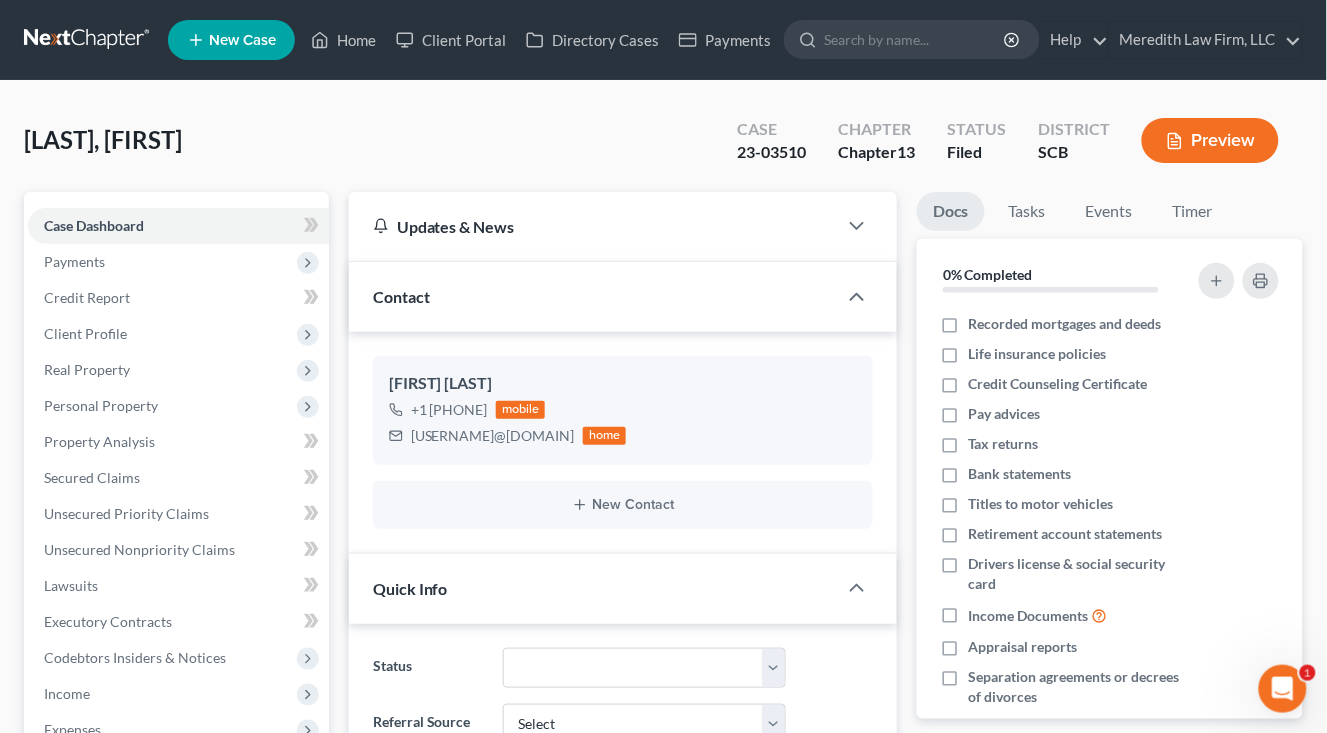 click at bounding box center [88, 40] 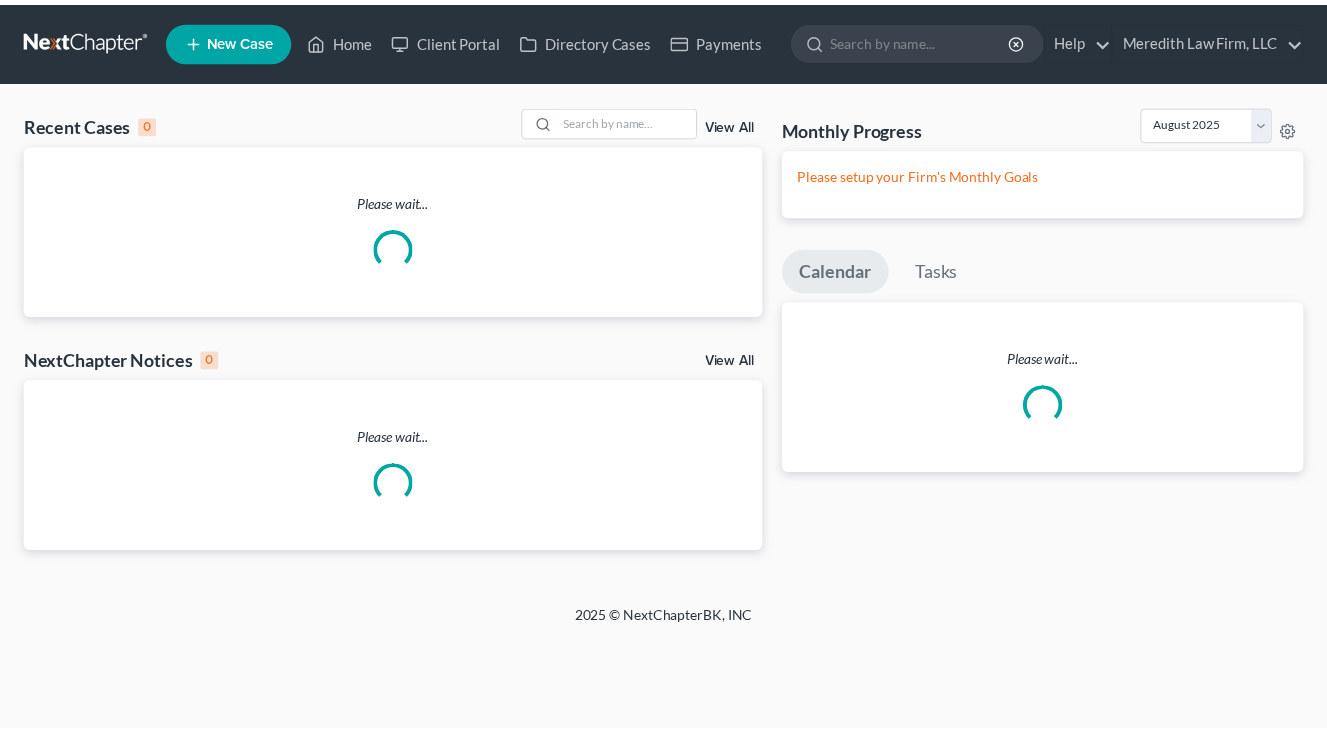 scroll, scrollTop: 0, scrollLeft: 0, axis: both 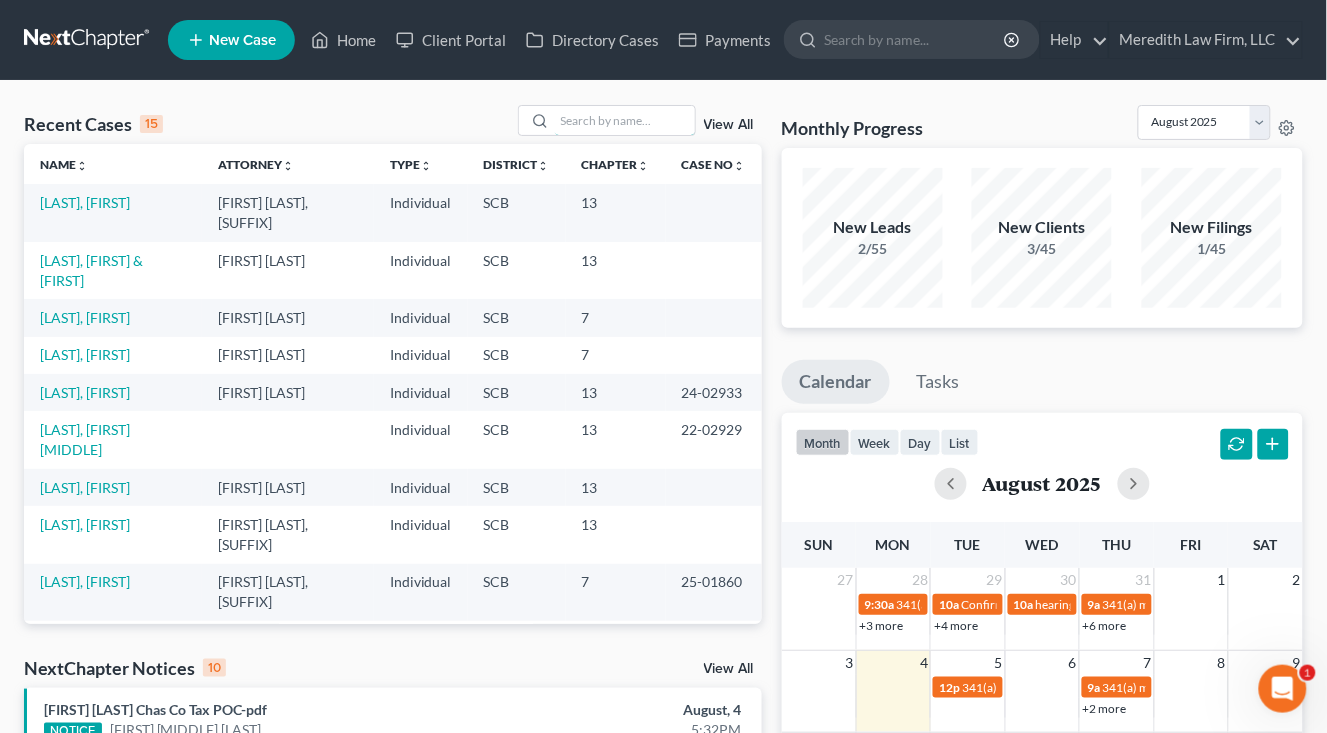click at bounding box center (625, 120) 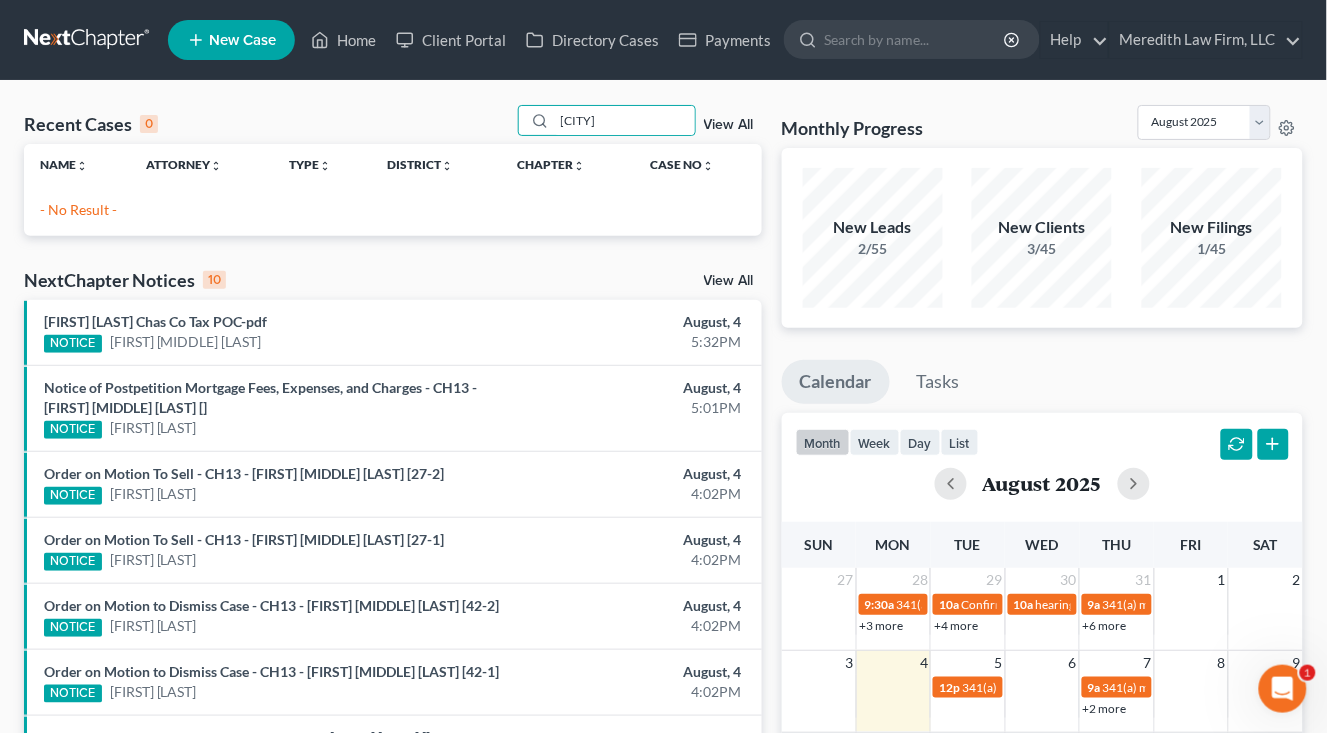 click on "[CITY]" at bounding box center (607, 120) 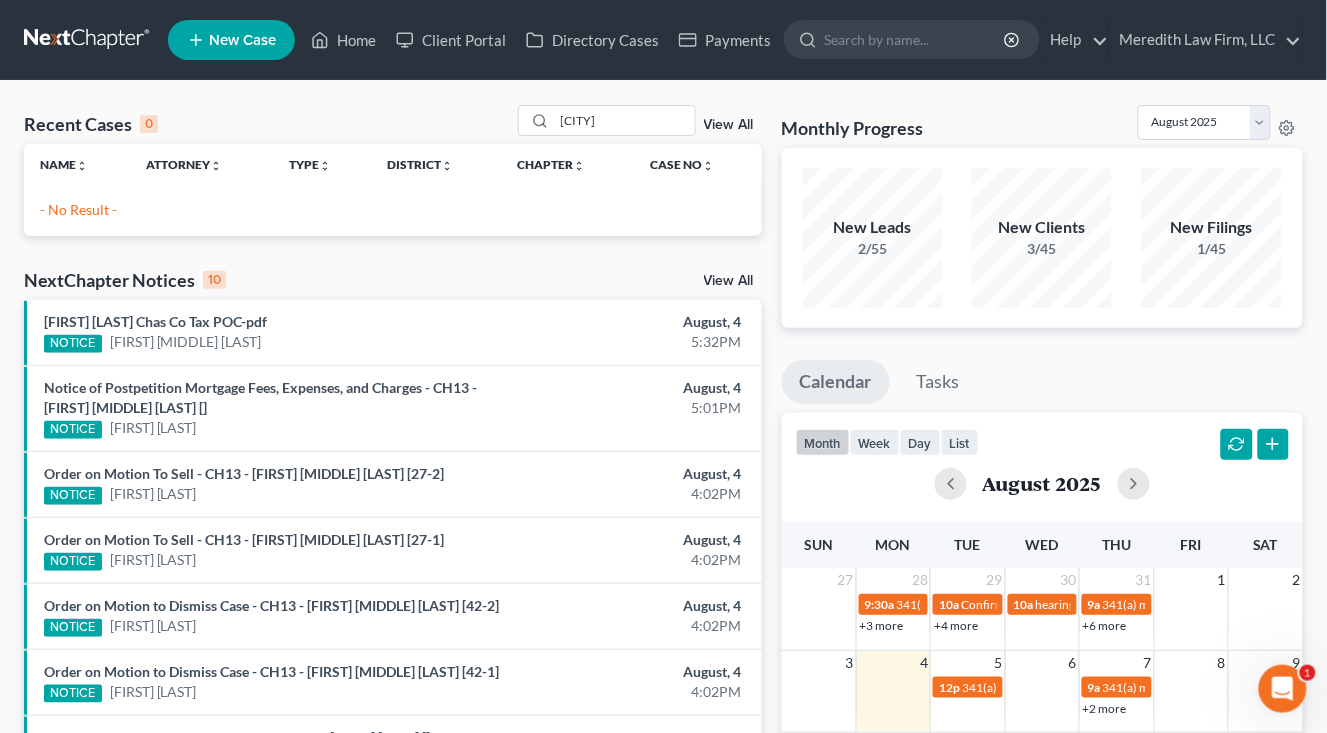 click on "[CITY]" at bounding box center [607, 120] 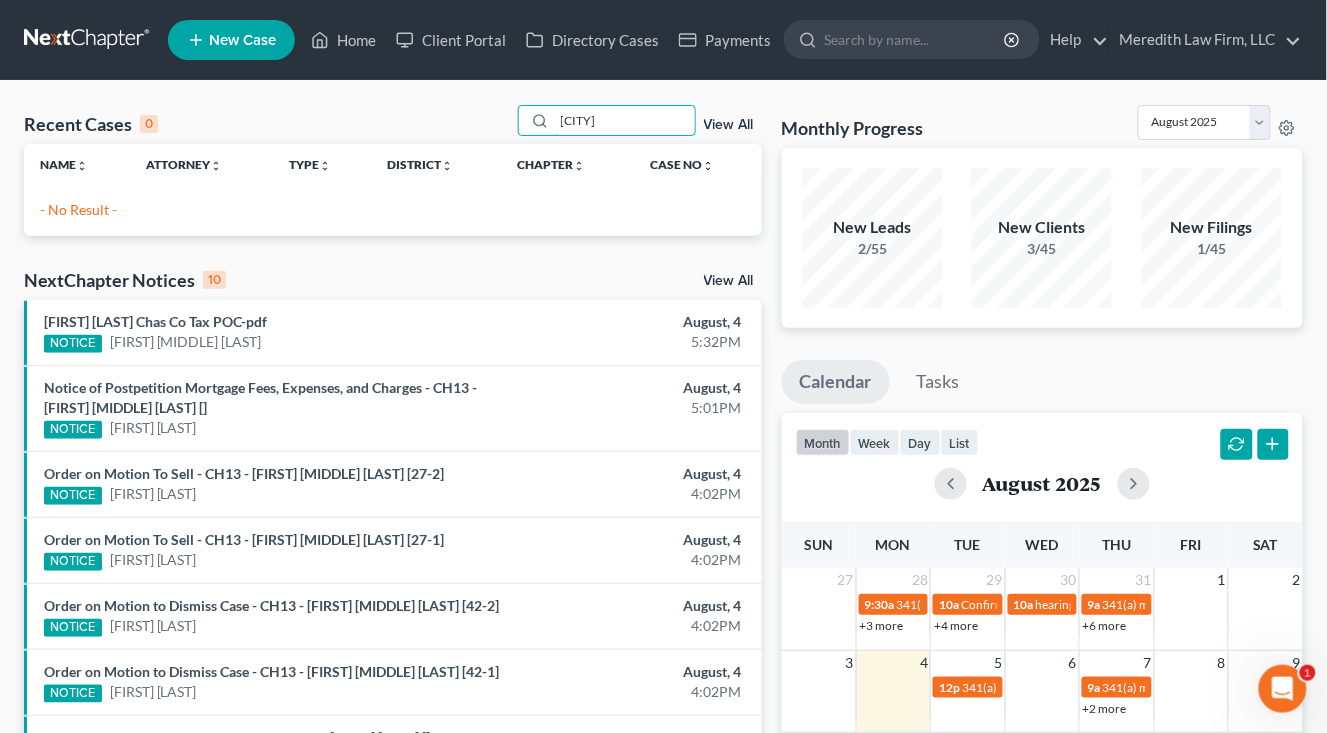click on "[CITY]" at bounding box center (625, 120) 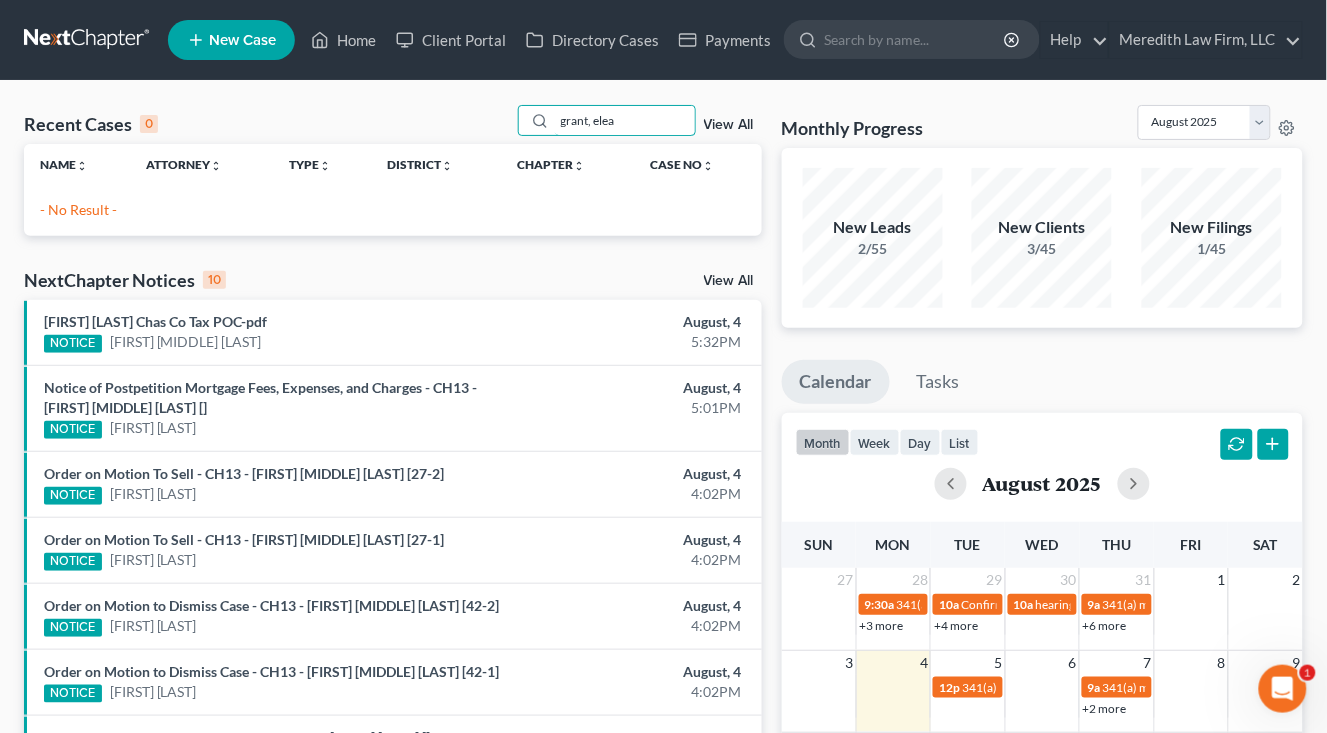 type on "grant, elea" 